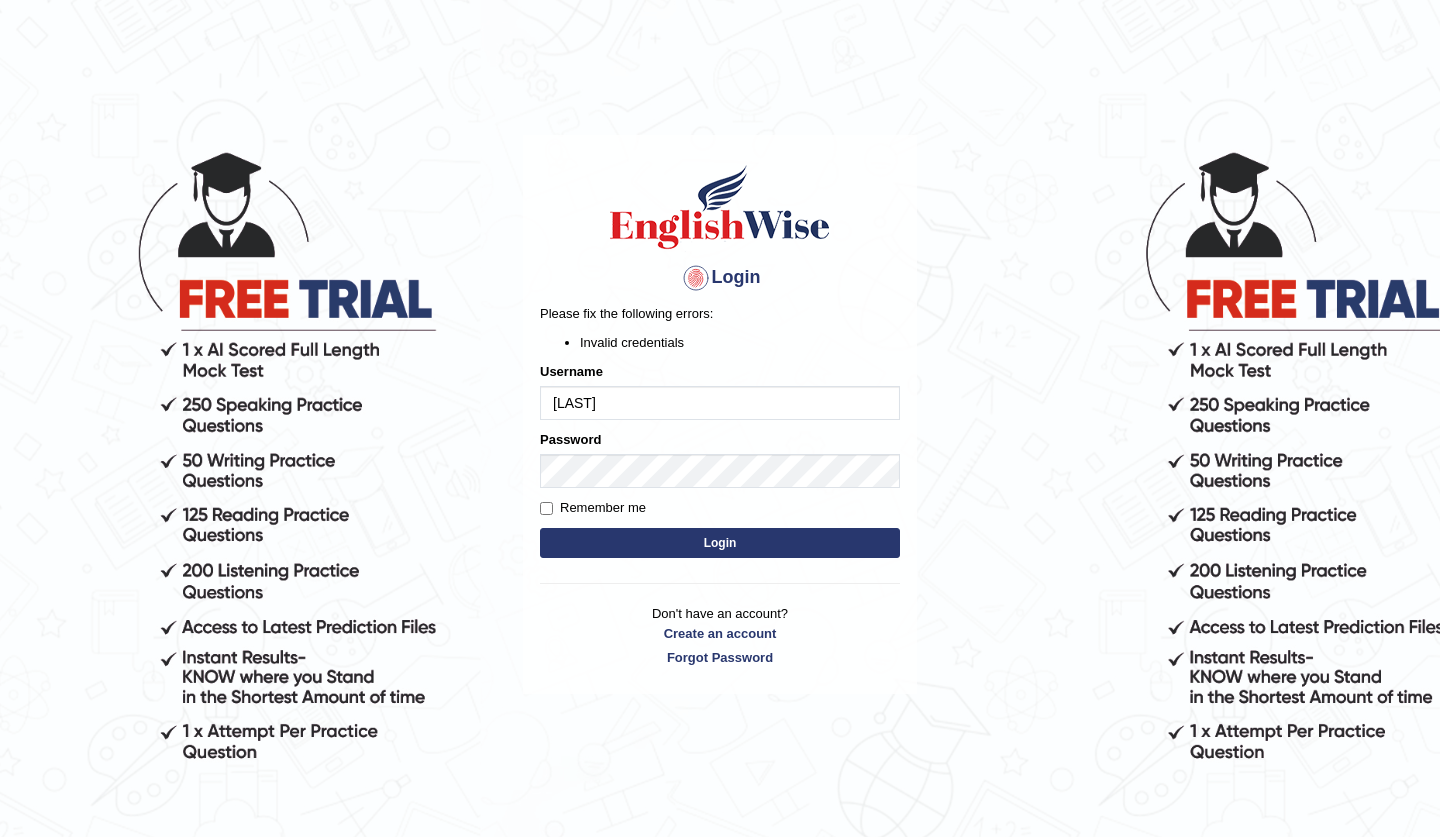 scroll, scrollTop: 0, scrollLeft: 0, axis: both 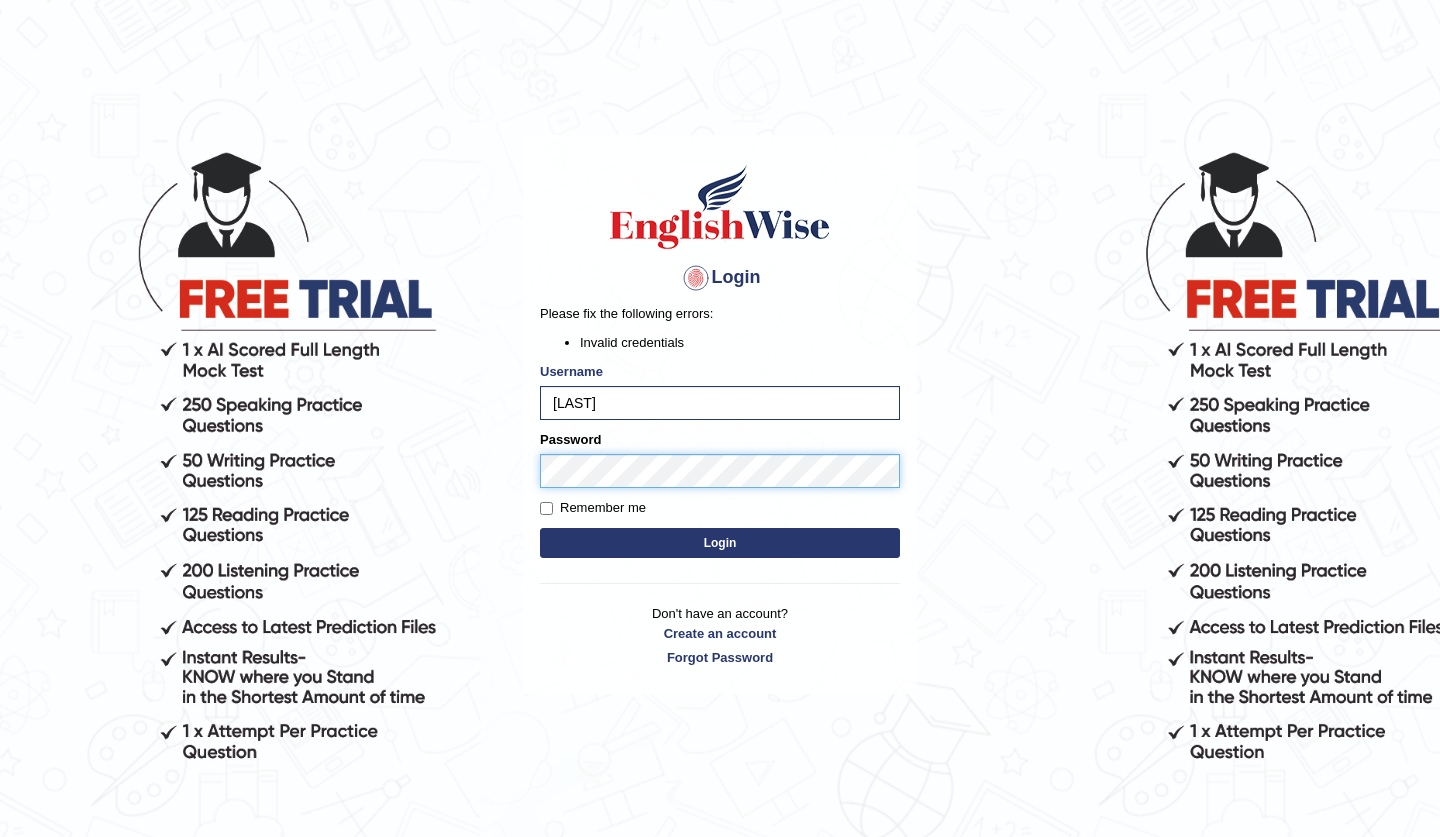click on "Login" at bounding box center (720, 543) 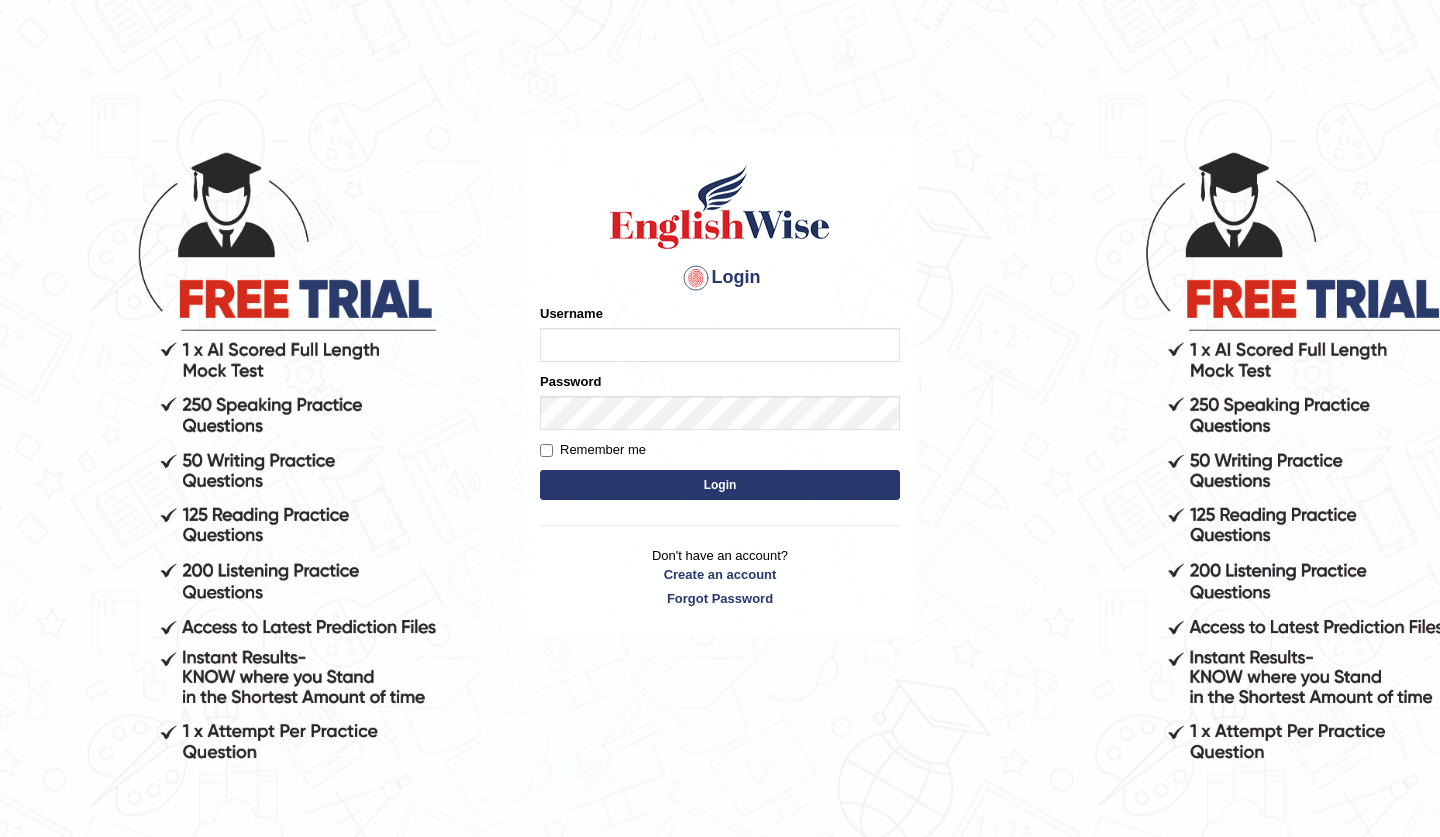 click on "Username" at bounding box center (720, 345) 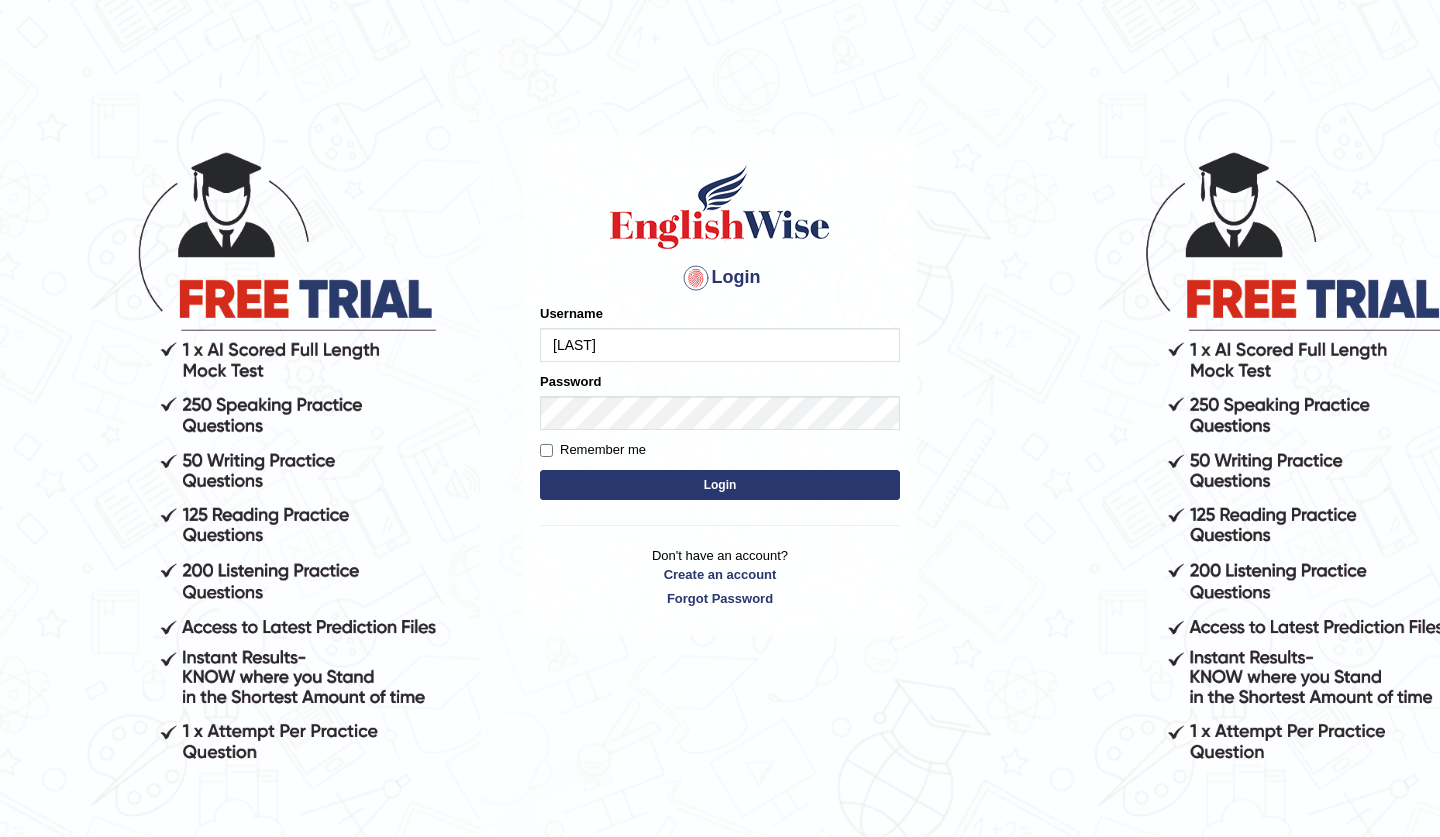 type on "[LAST]" 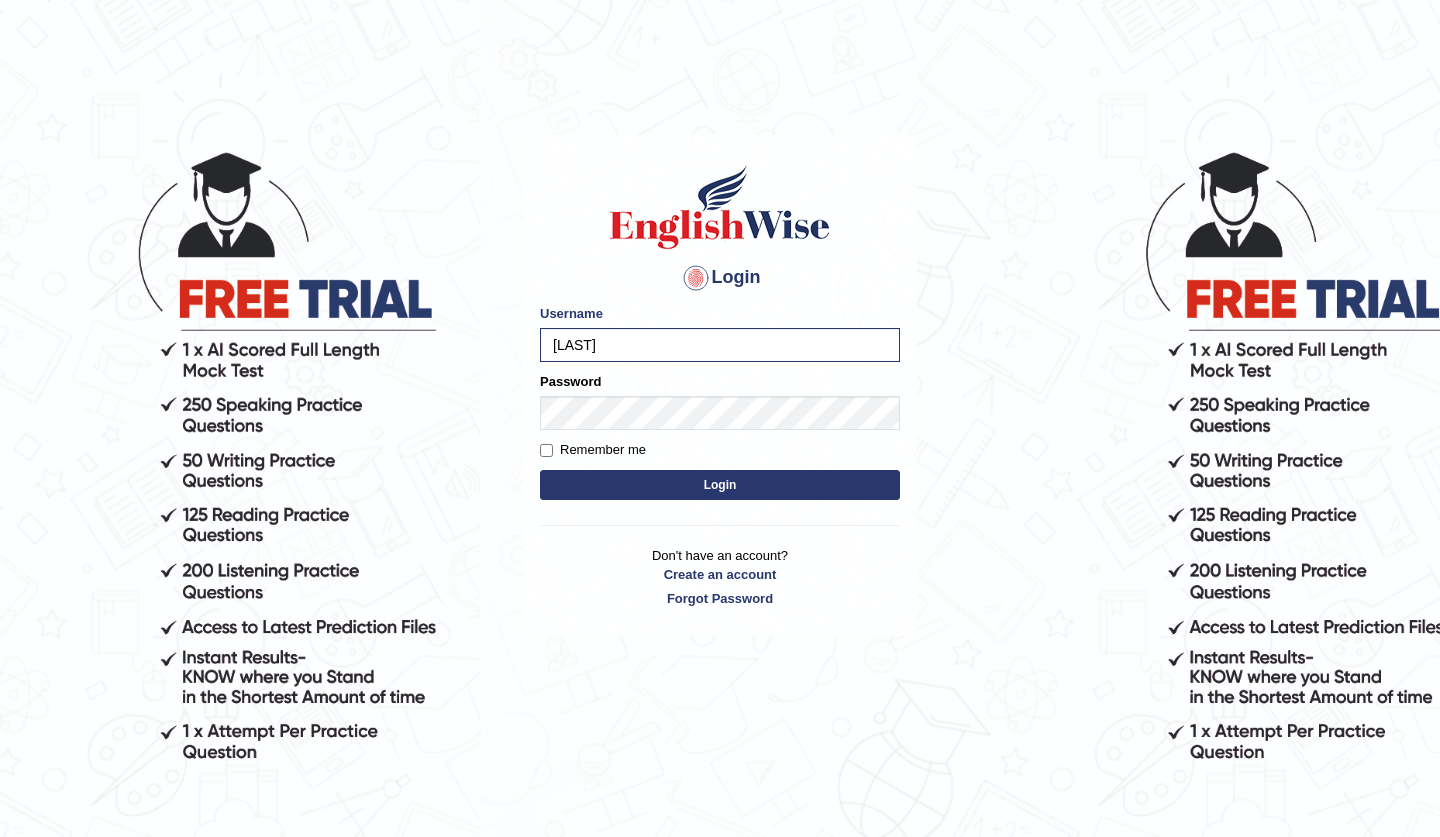 click on "Login" at bounding box center (720, 485) 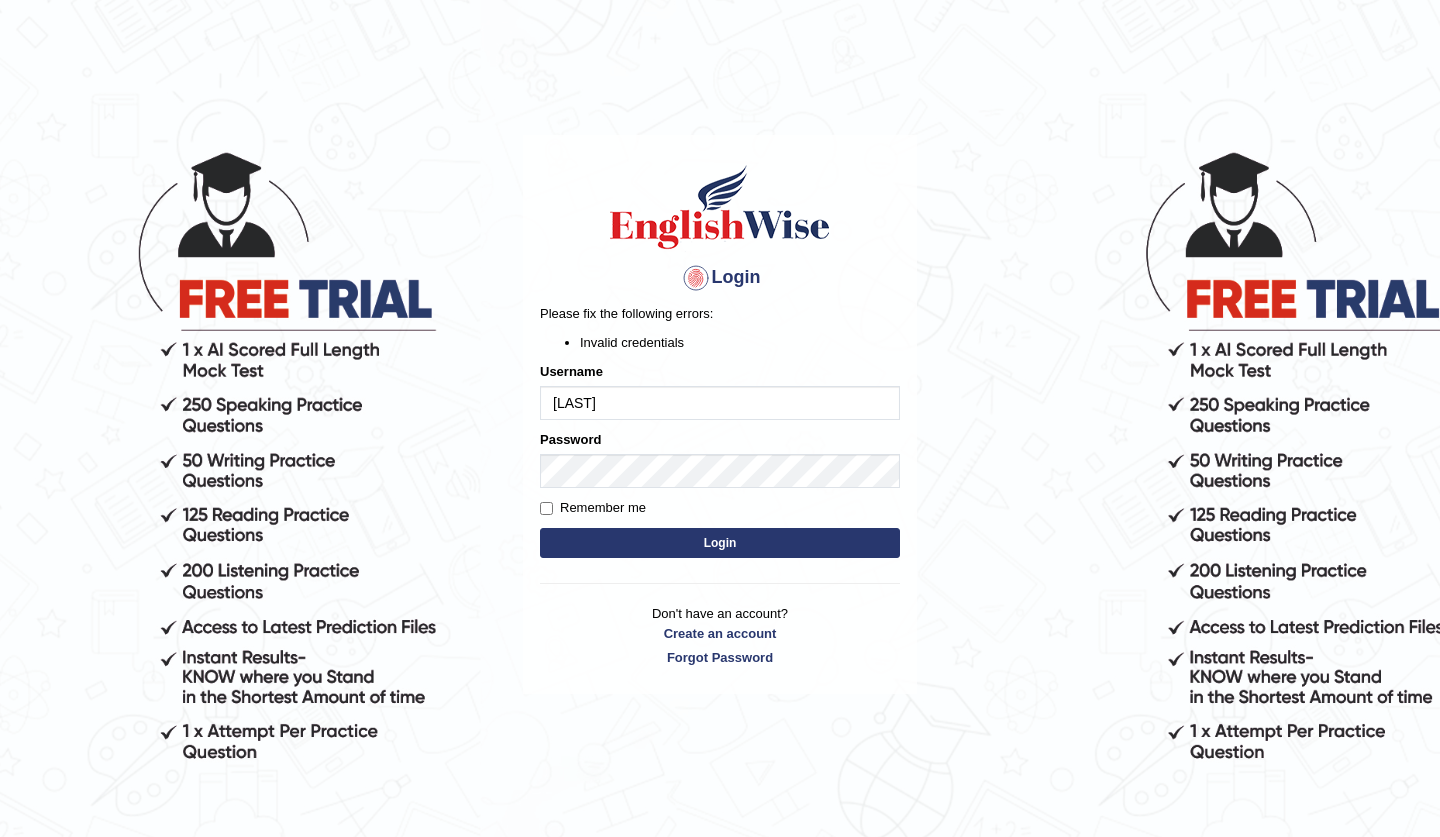 scroll, scrollTop: 0, scrollLeft: 0, axis: both 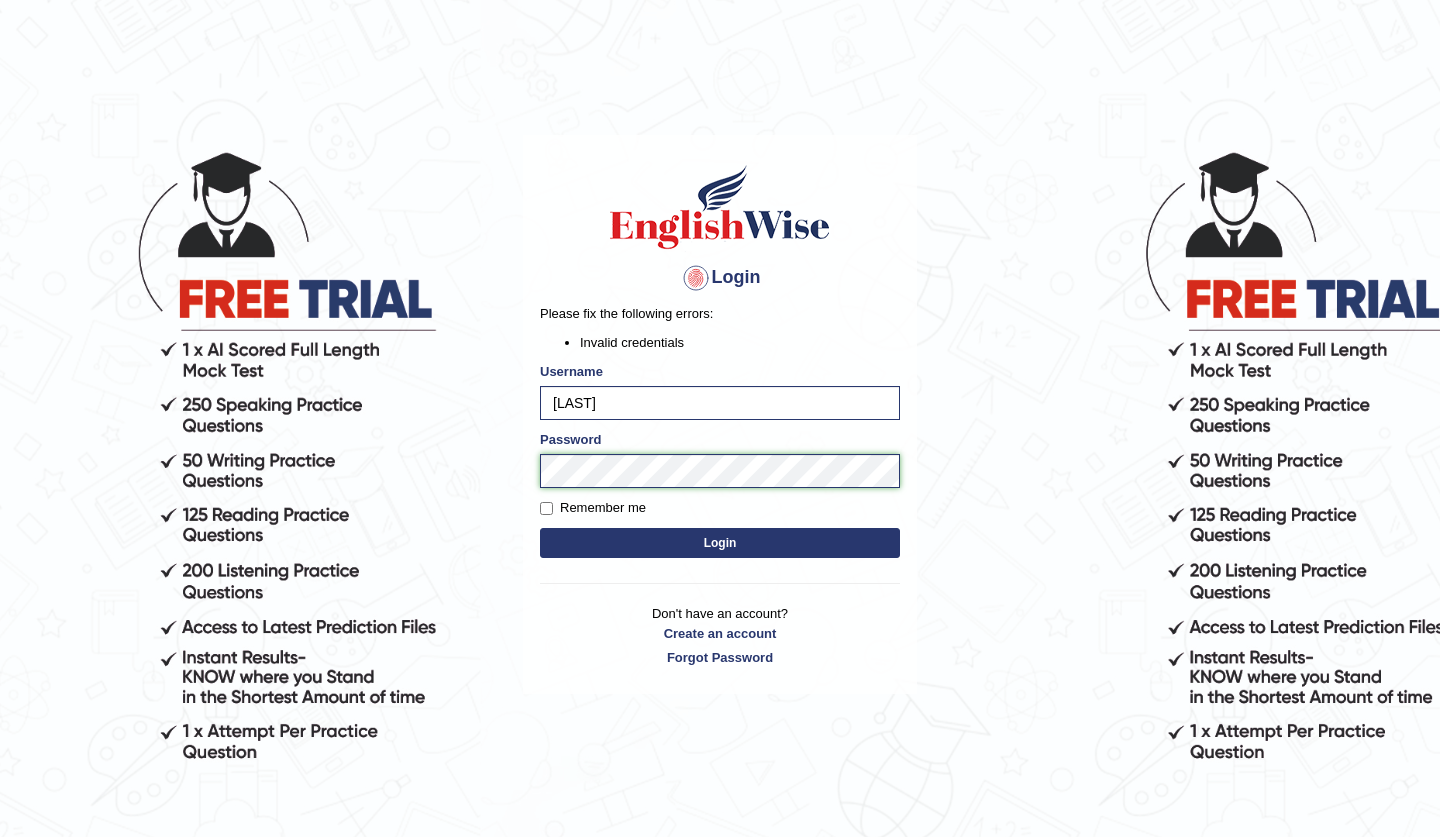click on "Login" at bounding box center [720, 543] 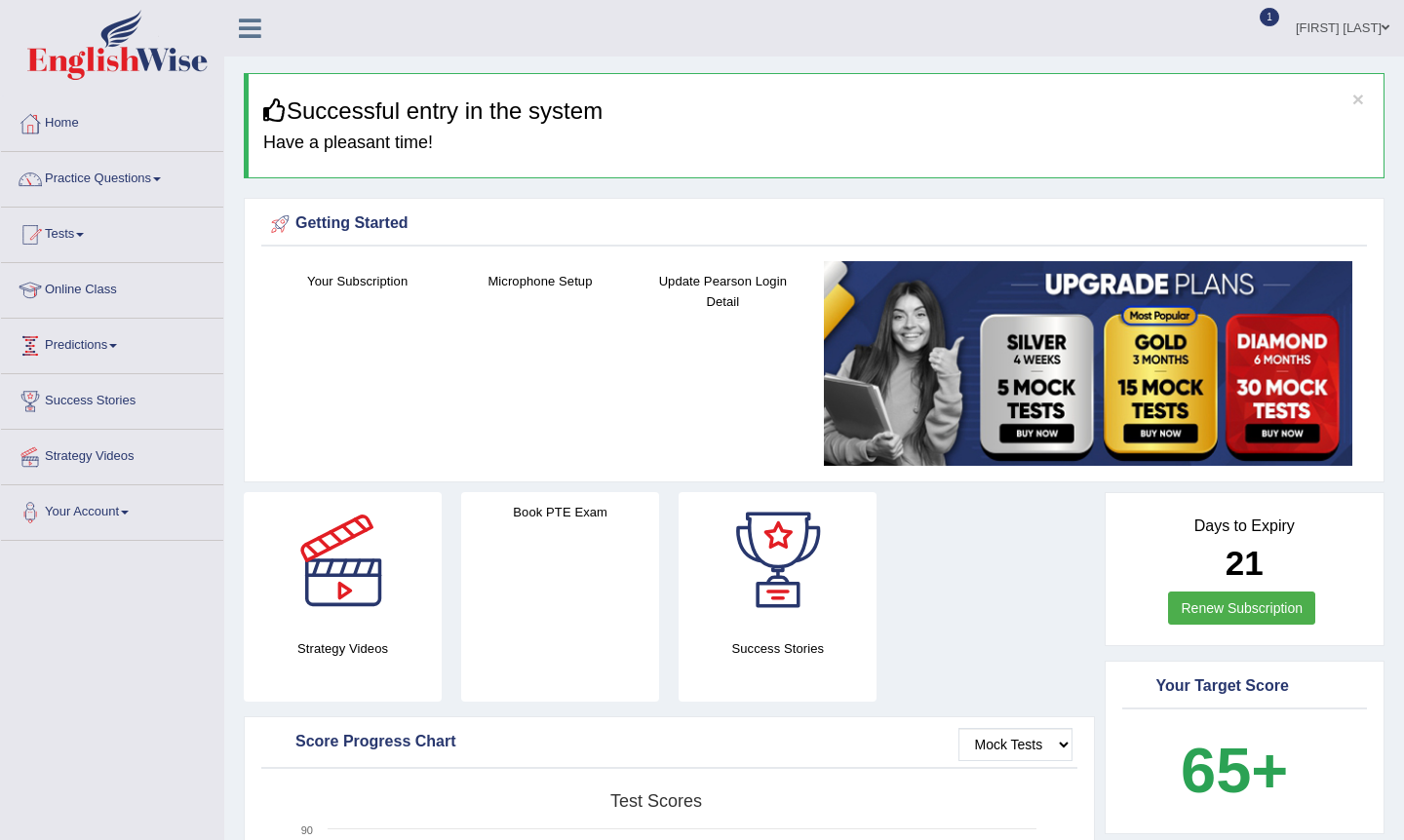 scroll, scrollTop: 84, scrollLeft: 0, axis: vertical 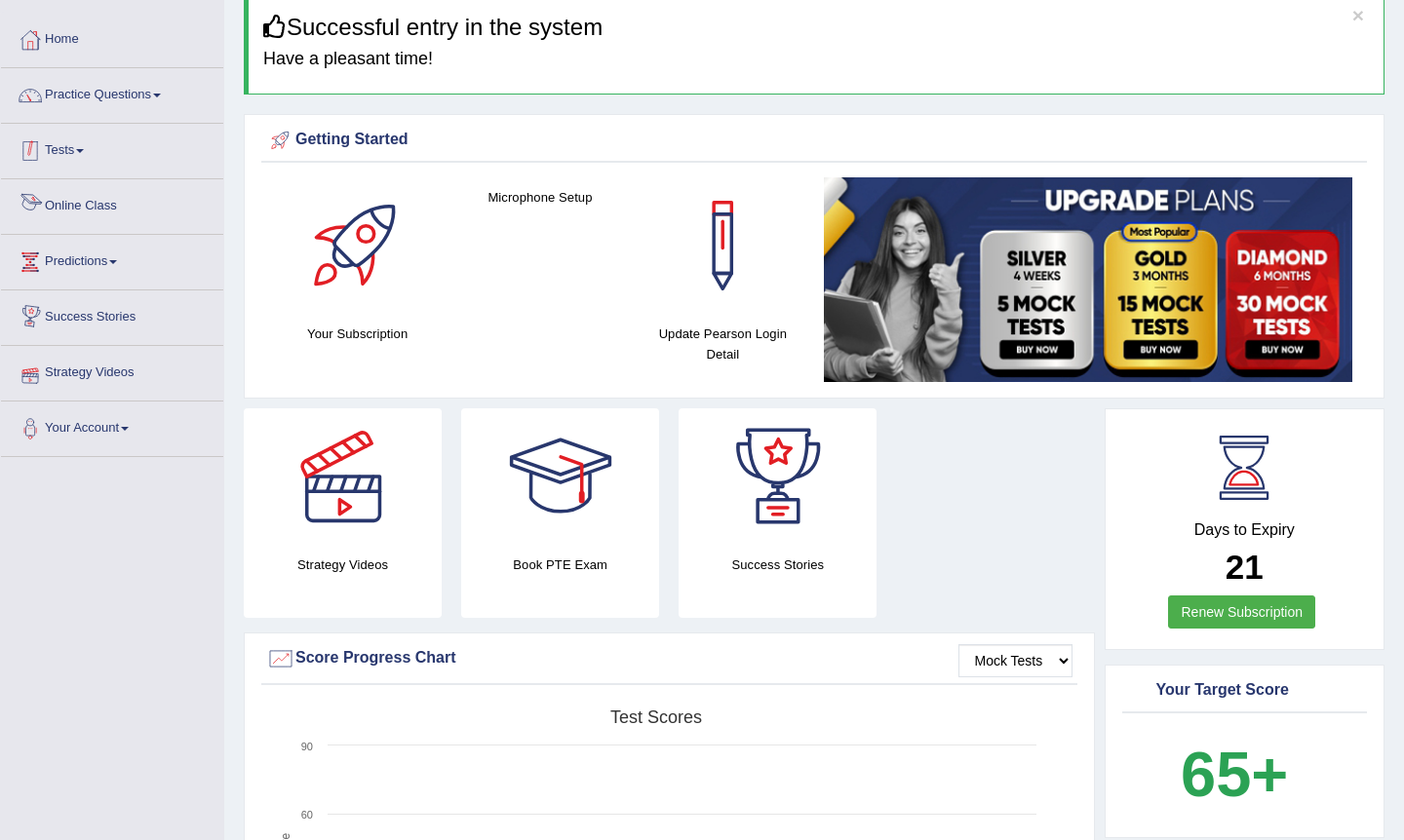 click on "Tests" at bounding box center (112, 148) 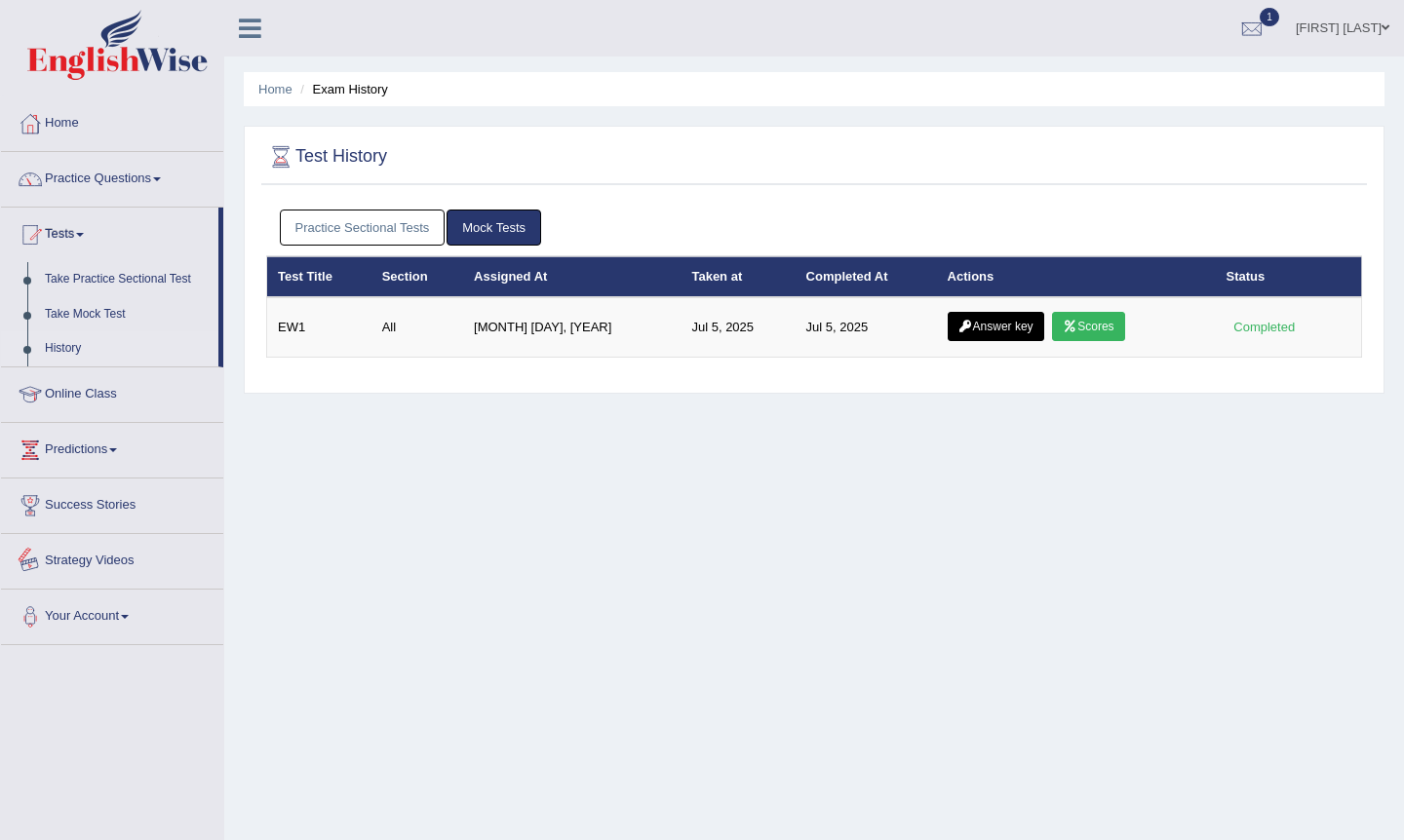 scroll, scrollTop: 0, scrollLeft: 0, axis: both 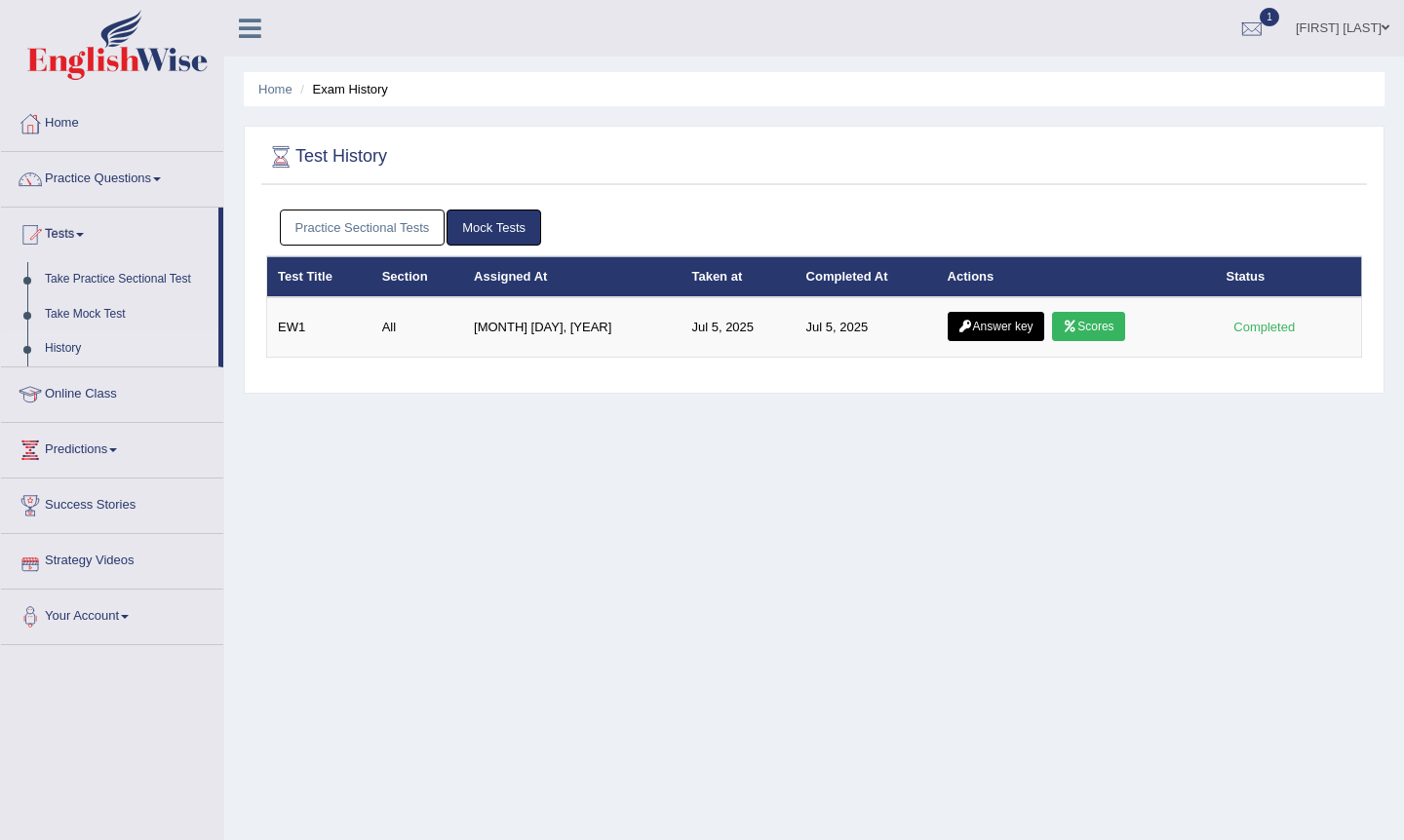 click on "Practice Sectional Tests" at bounding box center (363, 227) 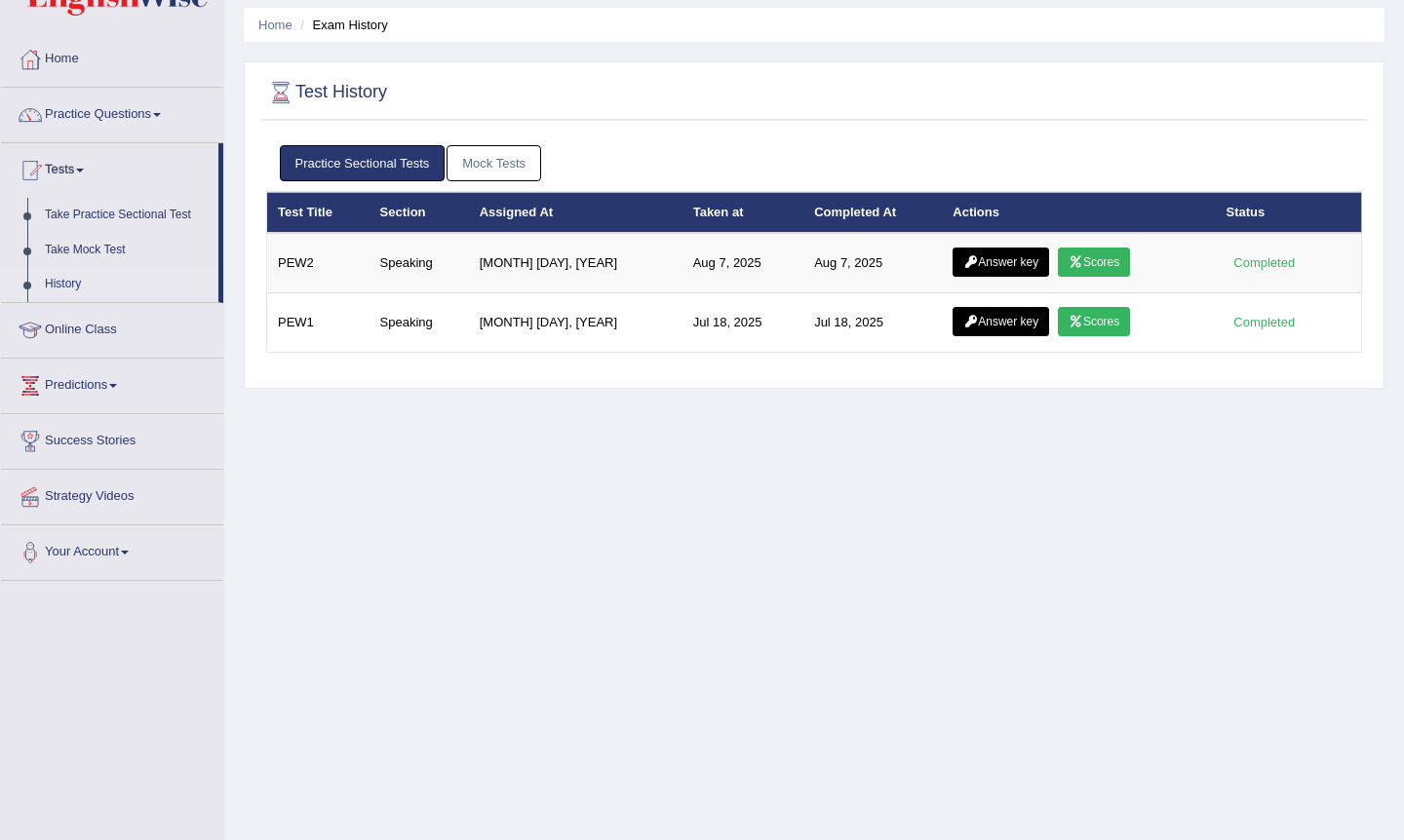 scroll, scrollTop: 65, scrollLeft: 0, axis: vertical 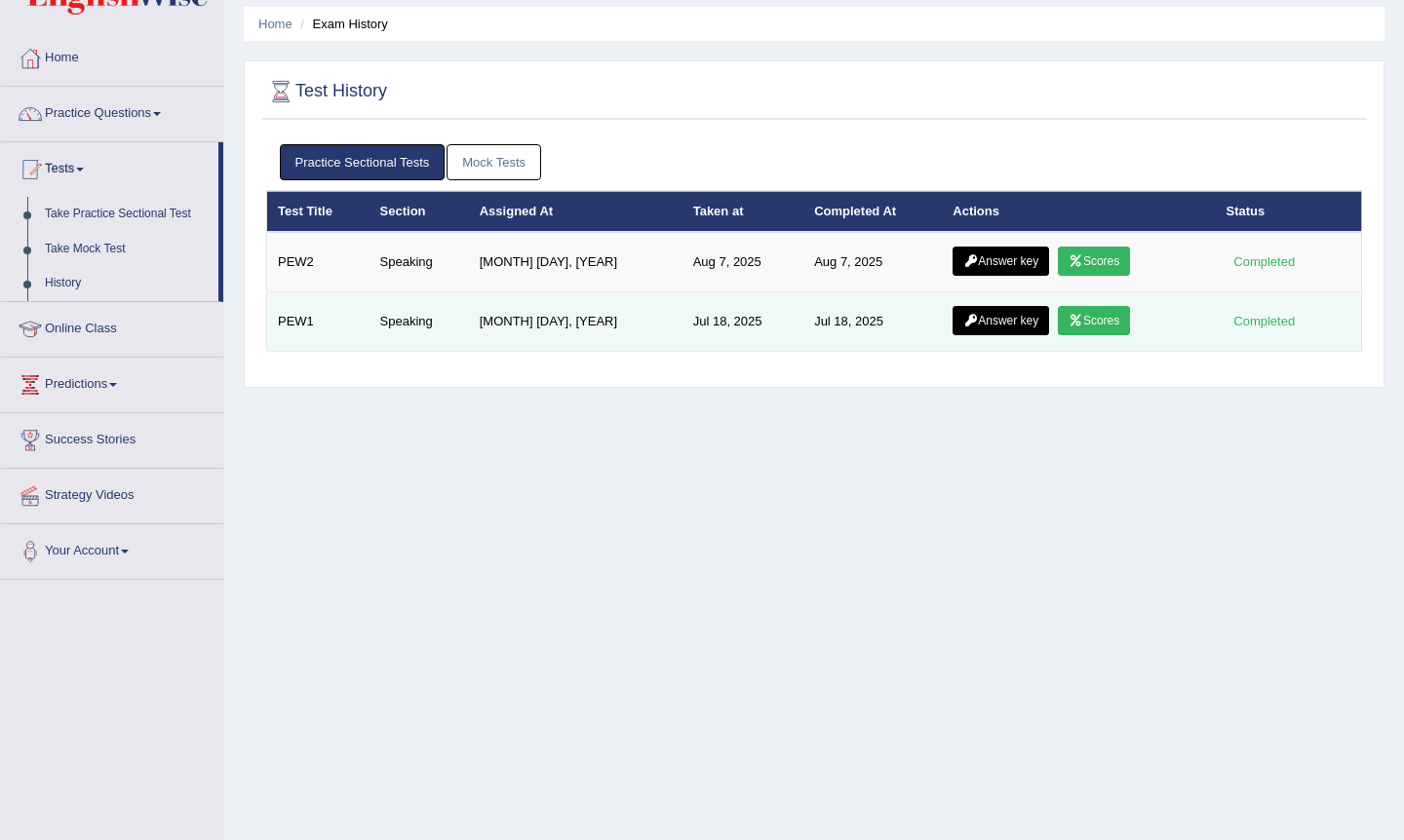 click on "Scores" at bounding box center (1094, 321) 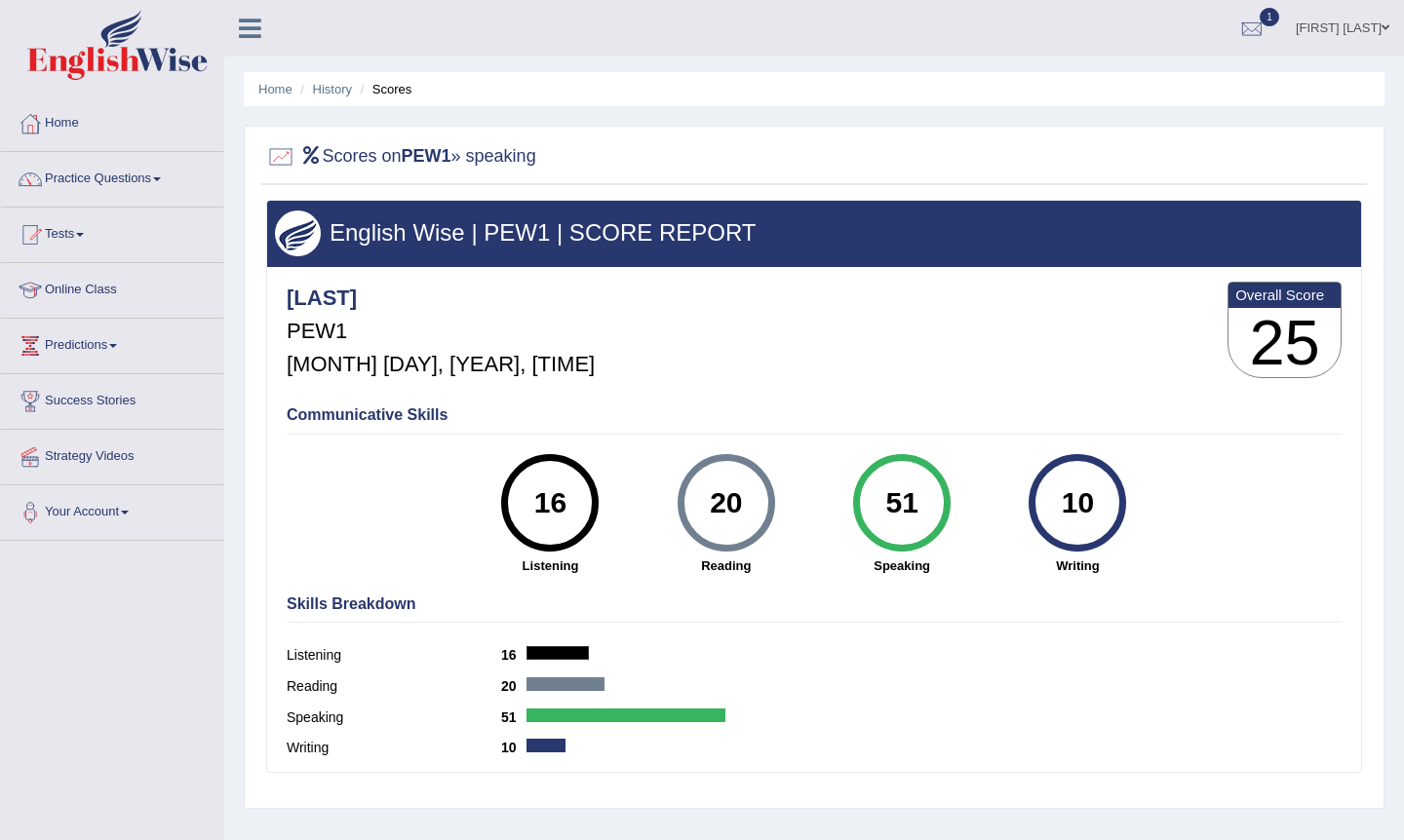 scroll, scrollTop: 0, scrollLeft: 0, axis: both 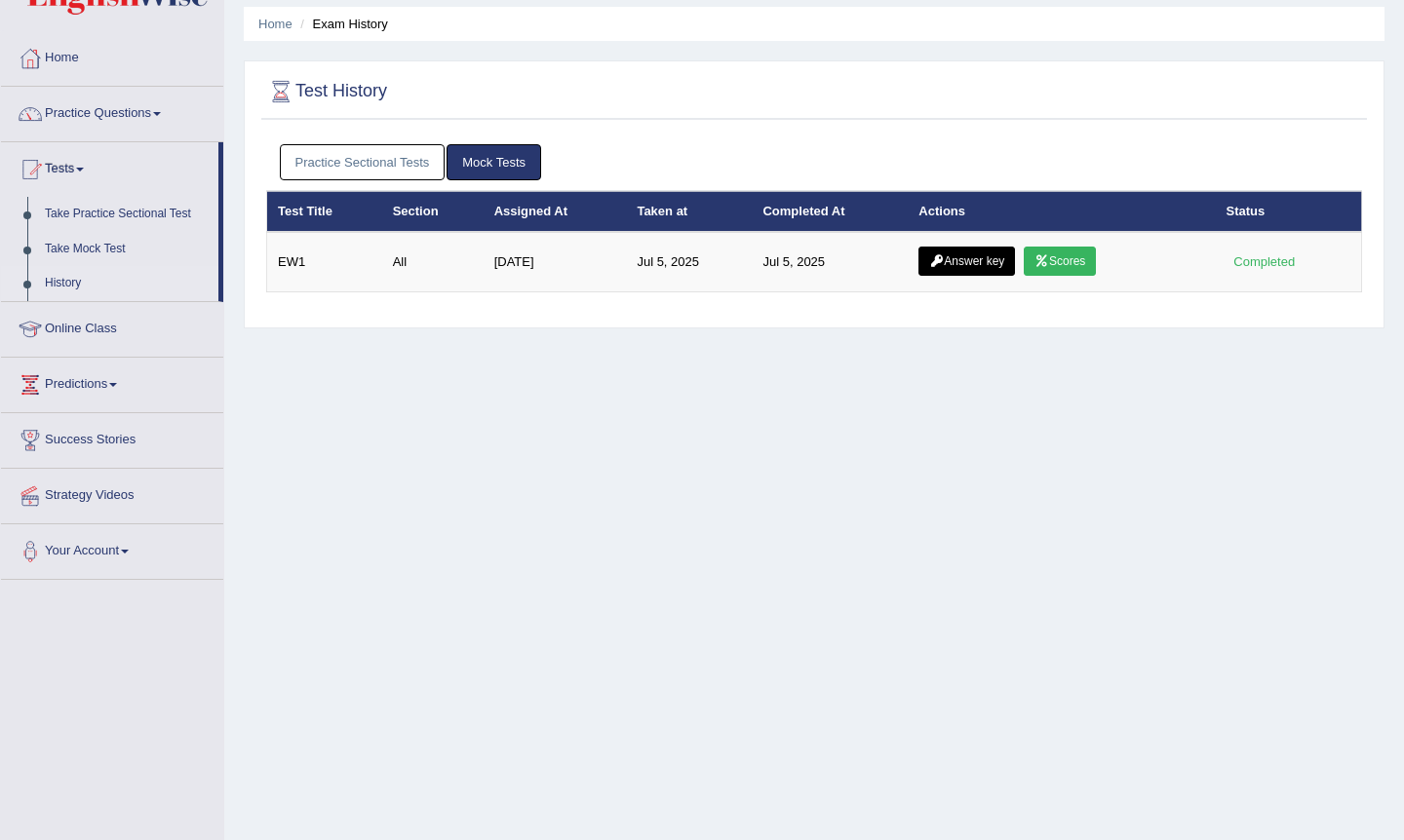 click on "Practice Sectional Tests" at bounding box center [363, 162] 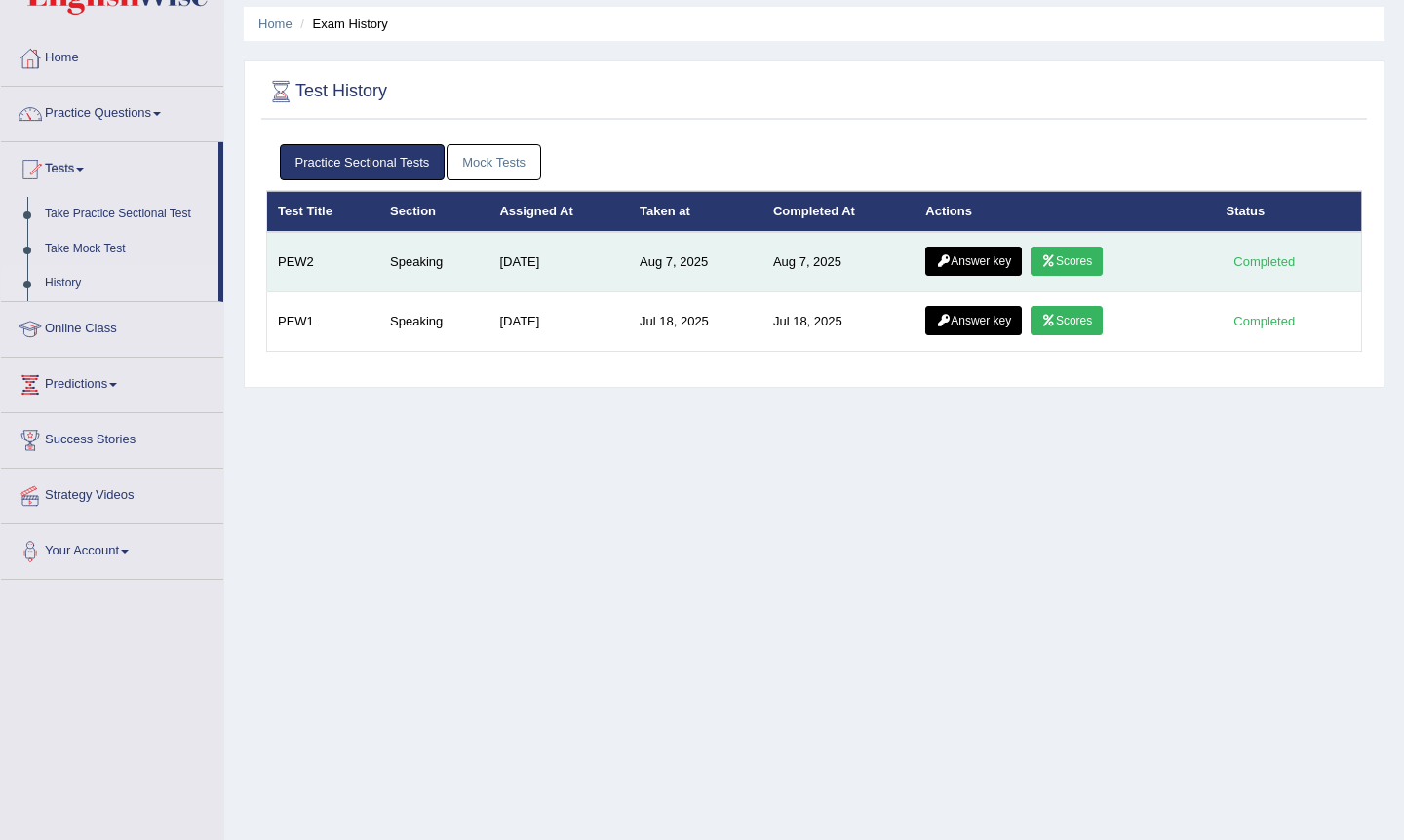 click at bounding box center [1048, 261] 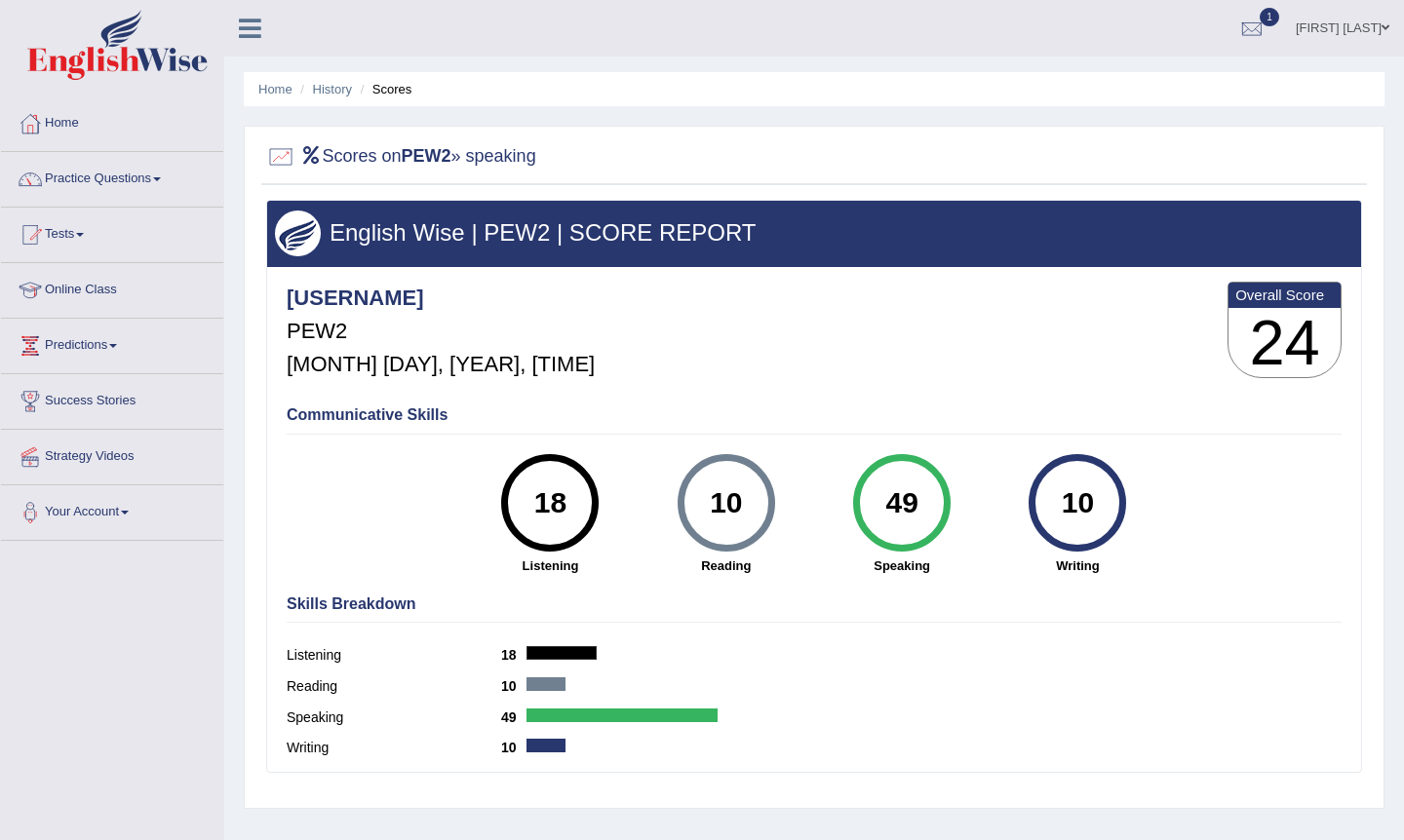 scroll, scrollTop: 0, scrollLeft: 0, axis: both 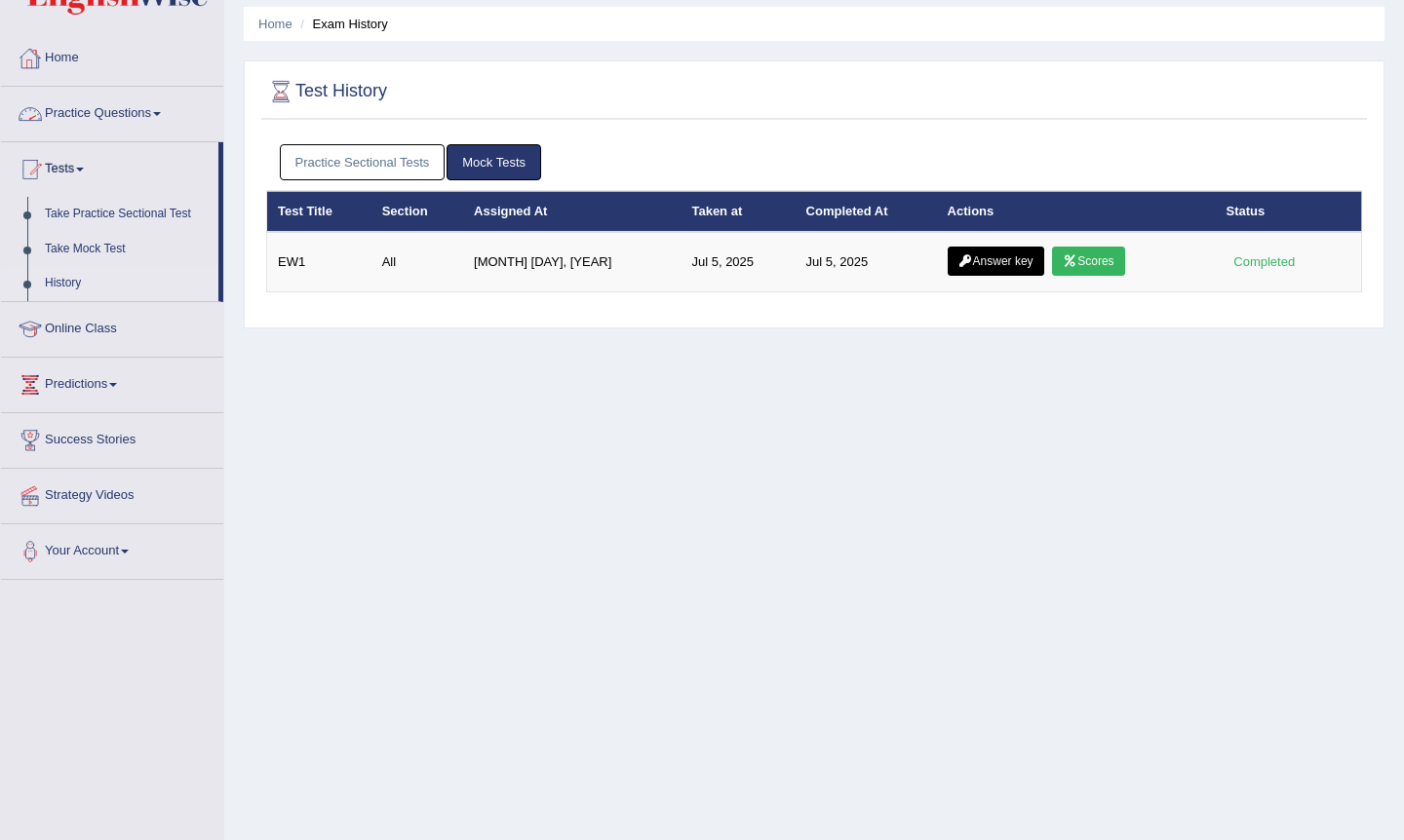 click on "Practice Questions" at bounding box center (112, 111) 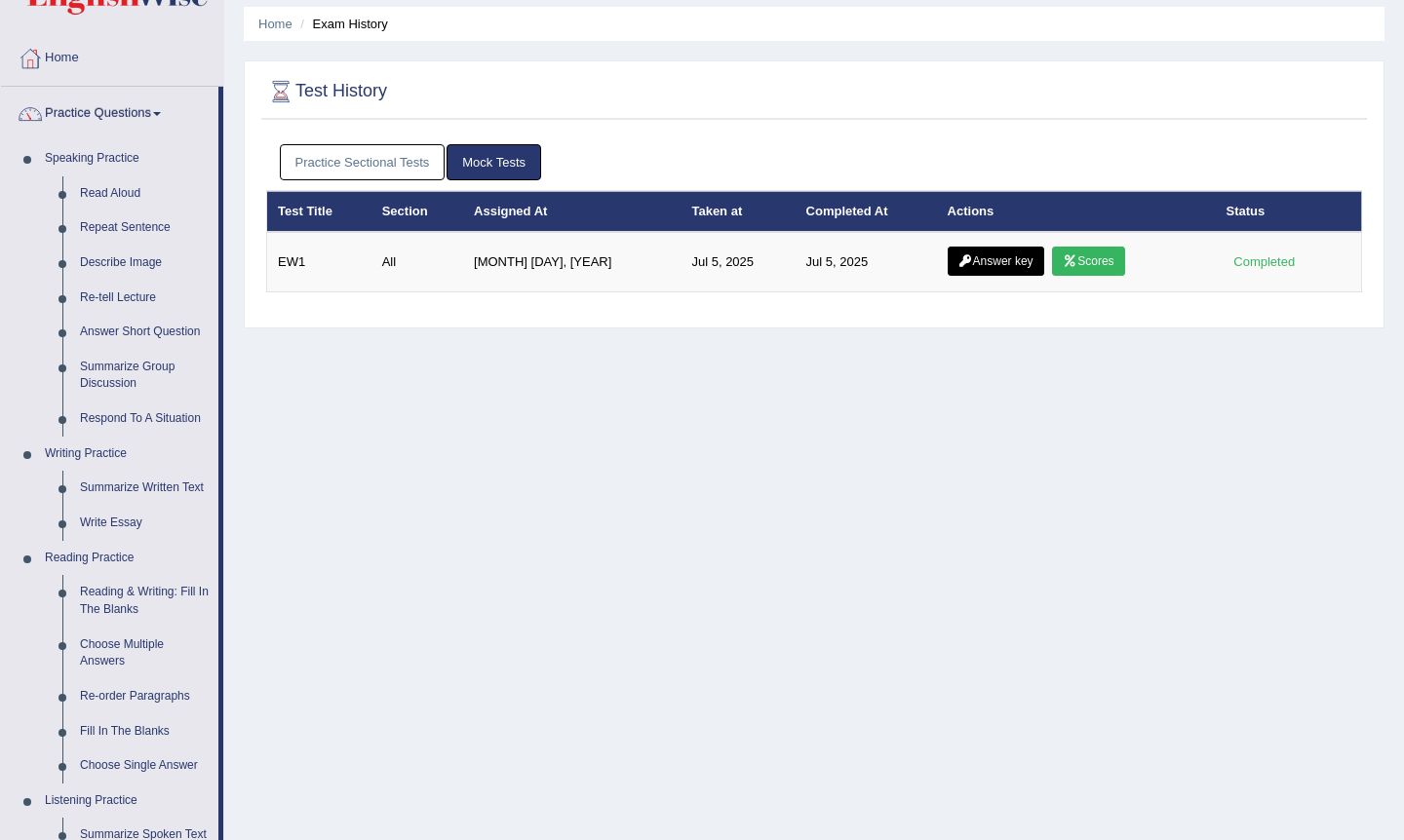 click on "Practice Sectional Tests" at bounding box center [363, 162] 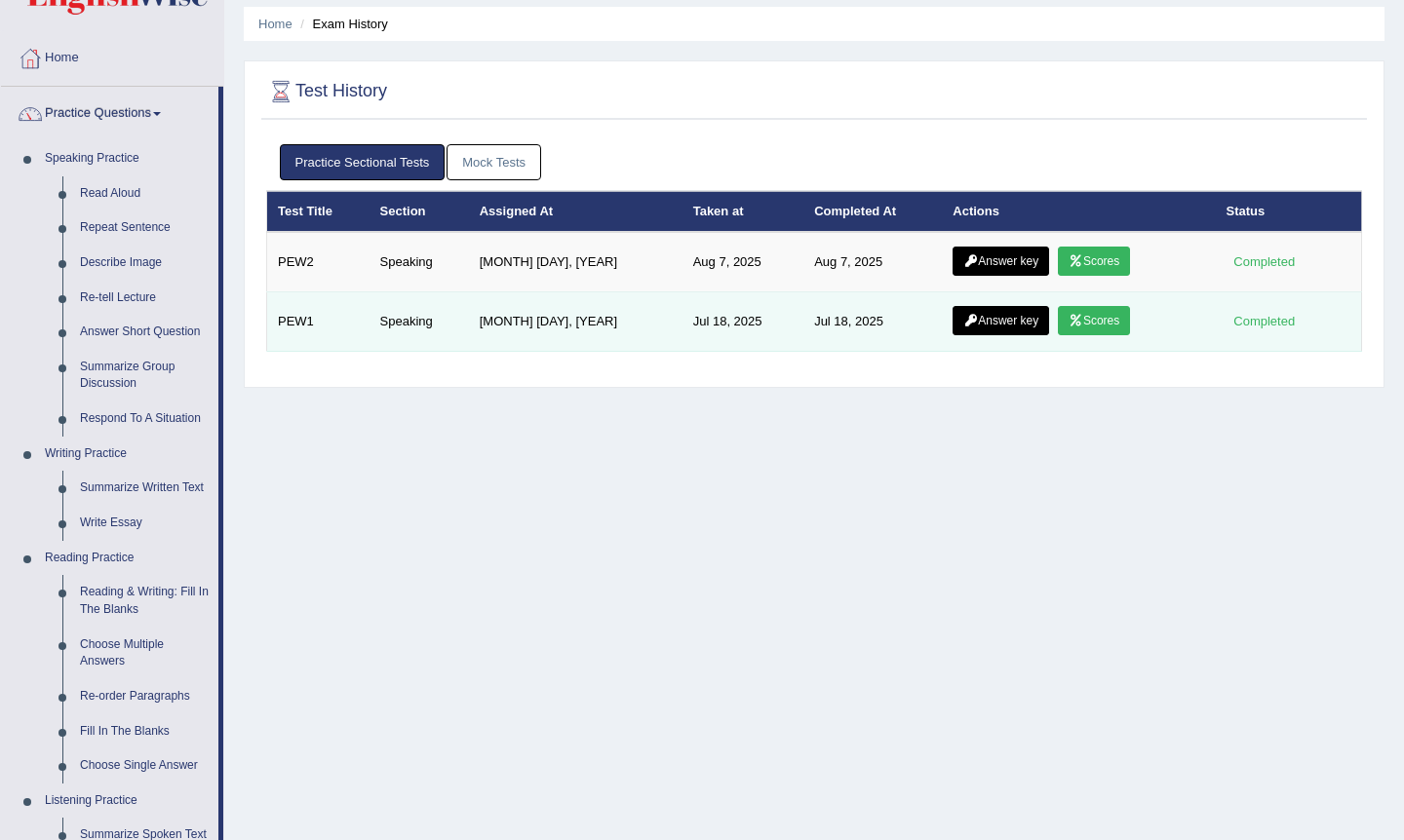 click on "Scores" at bounding box center [1094, 321] 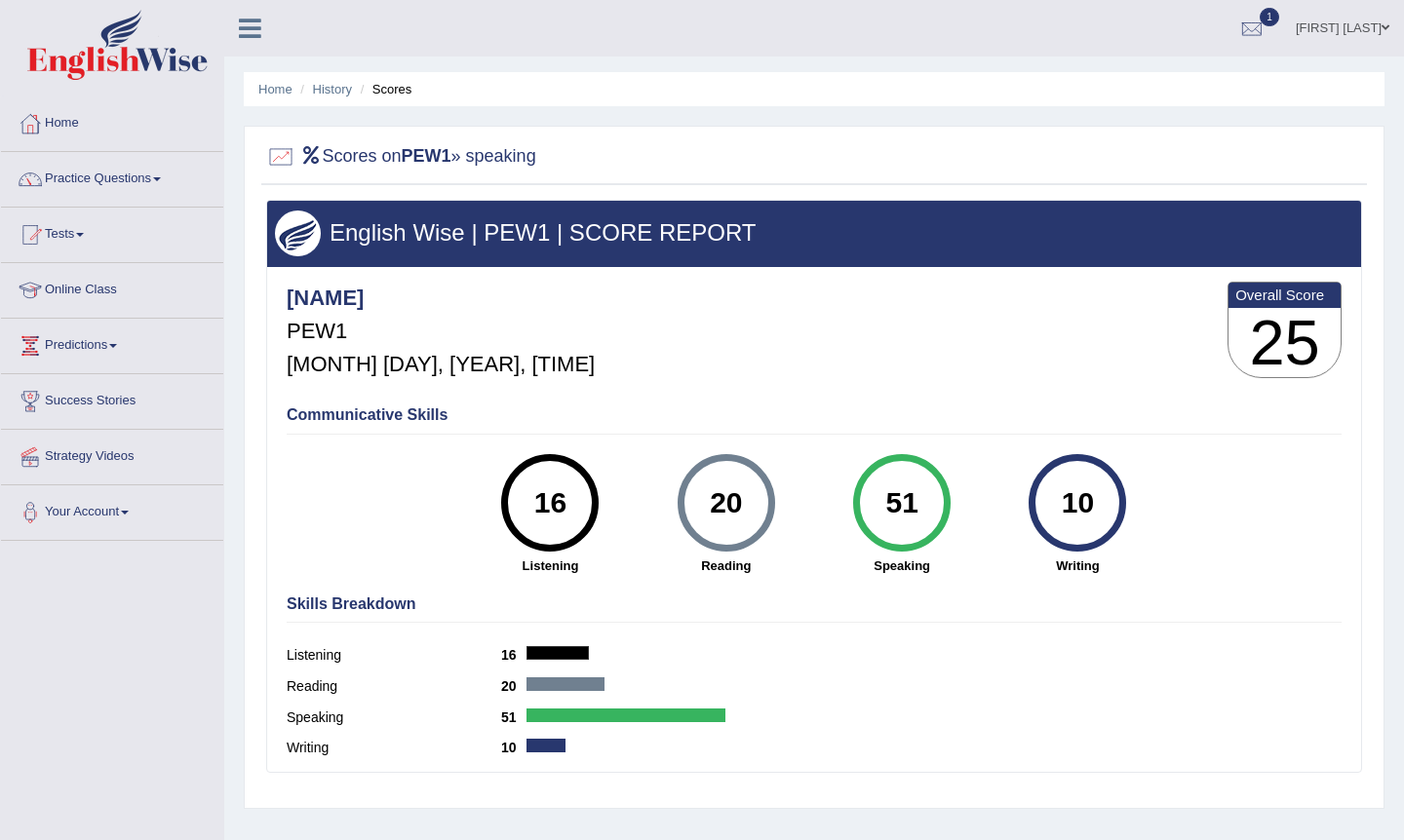 scroll, scrollTop: 0, scrollLeft: 0, axis: both 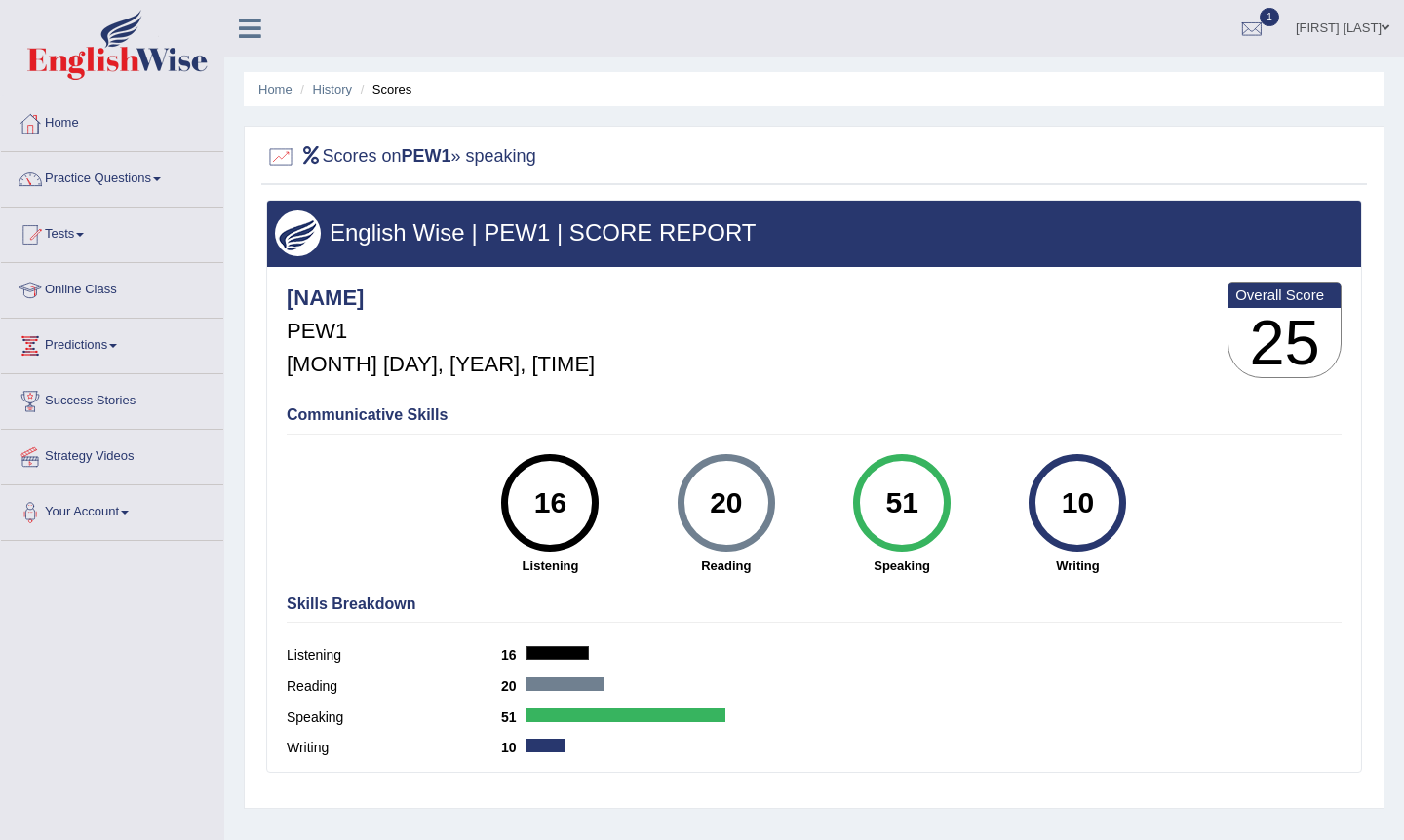 click on "Home" at bounding box center [275, 89] 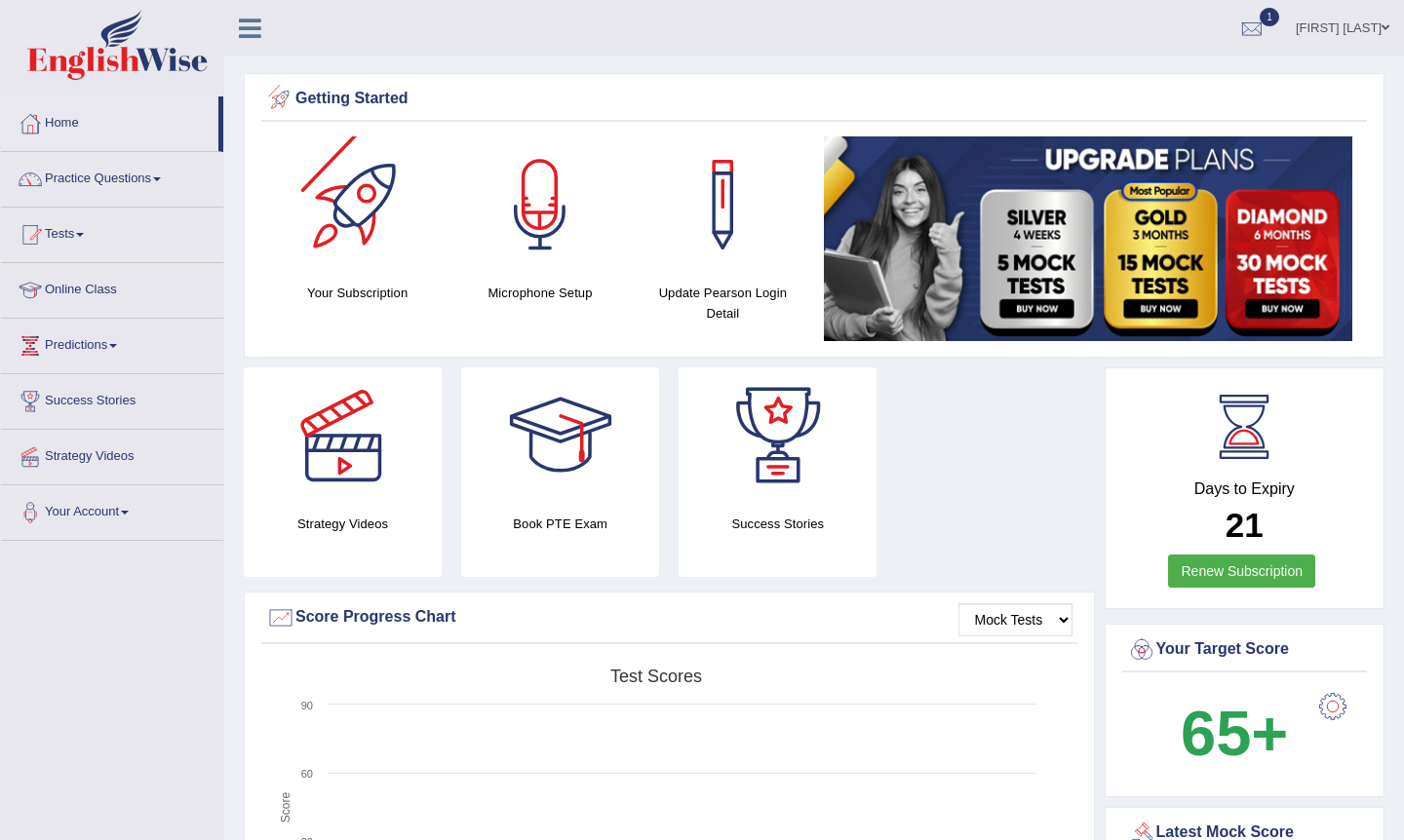 scroll, scrollTop: 0, scrollLeft: 0, axis: both 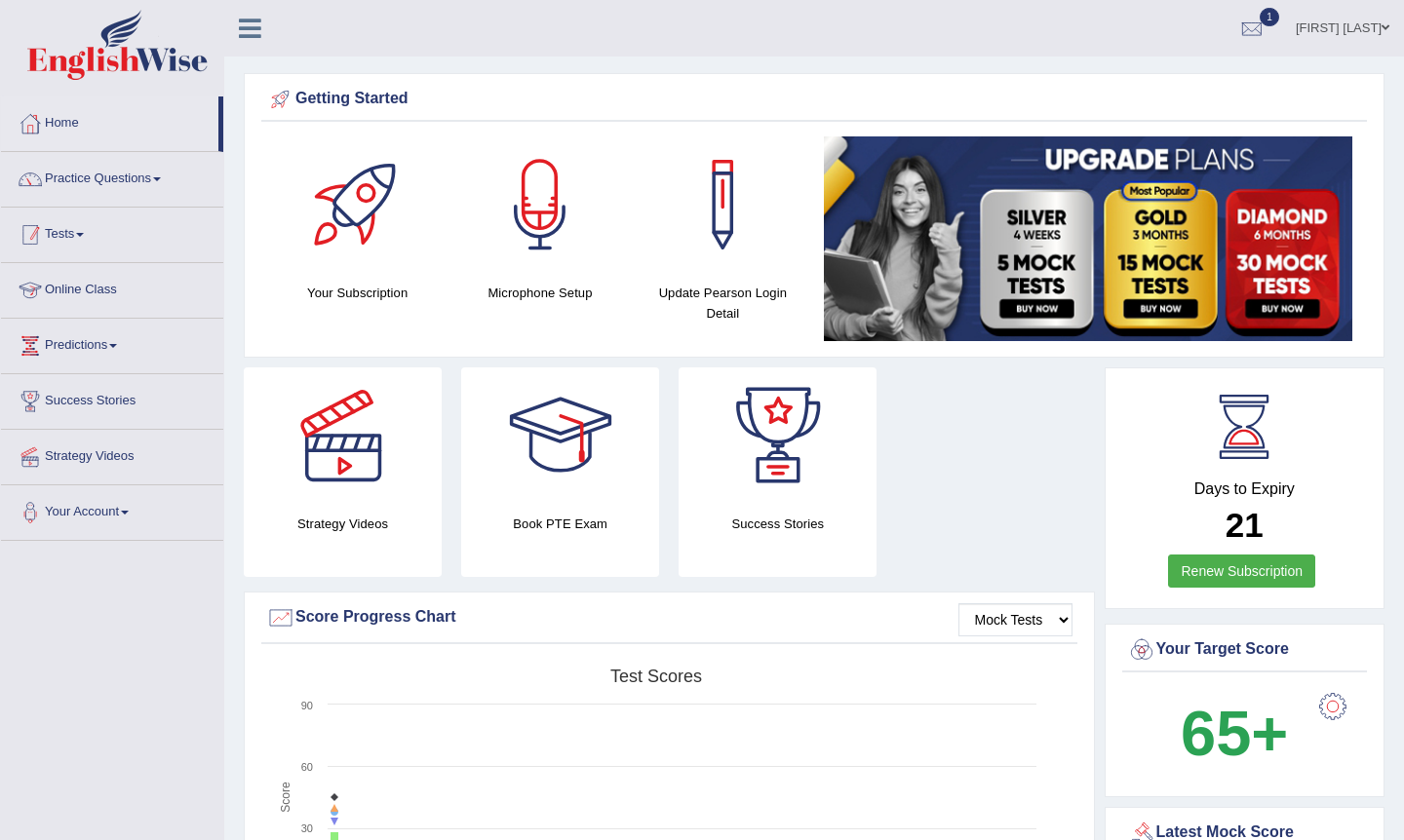 click on "Tests" at bounding box center (112, 232) 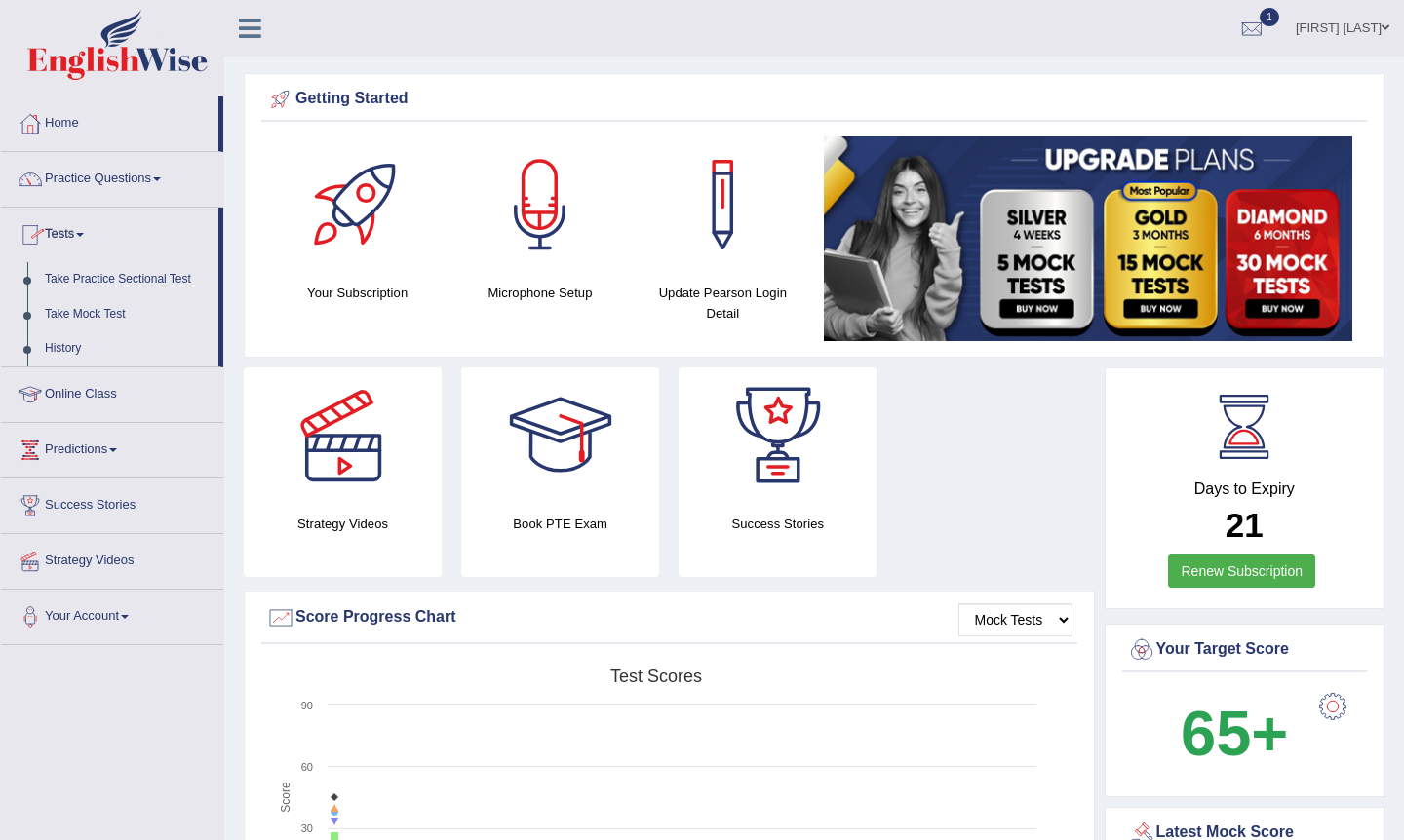 click on "History" at bounding box center (127, 349) 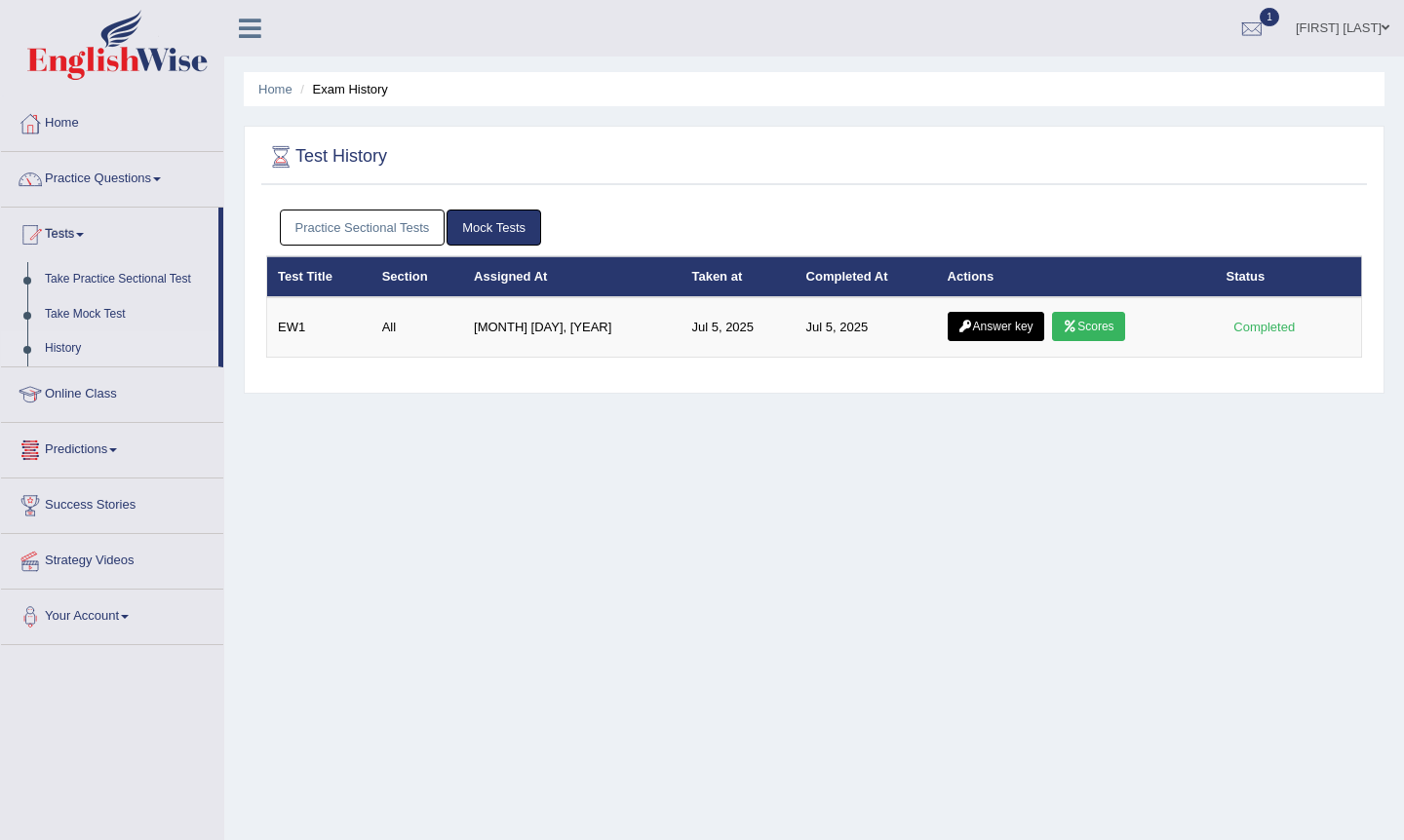 click on "Practice Sectional Tests" at bounding box center [363, 227] 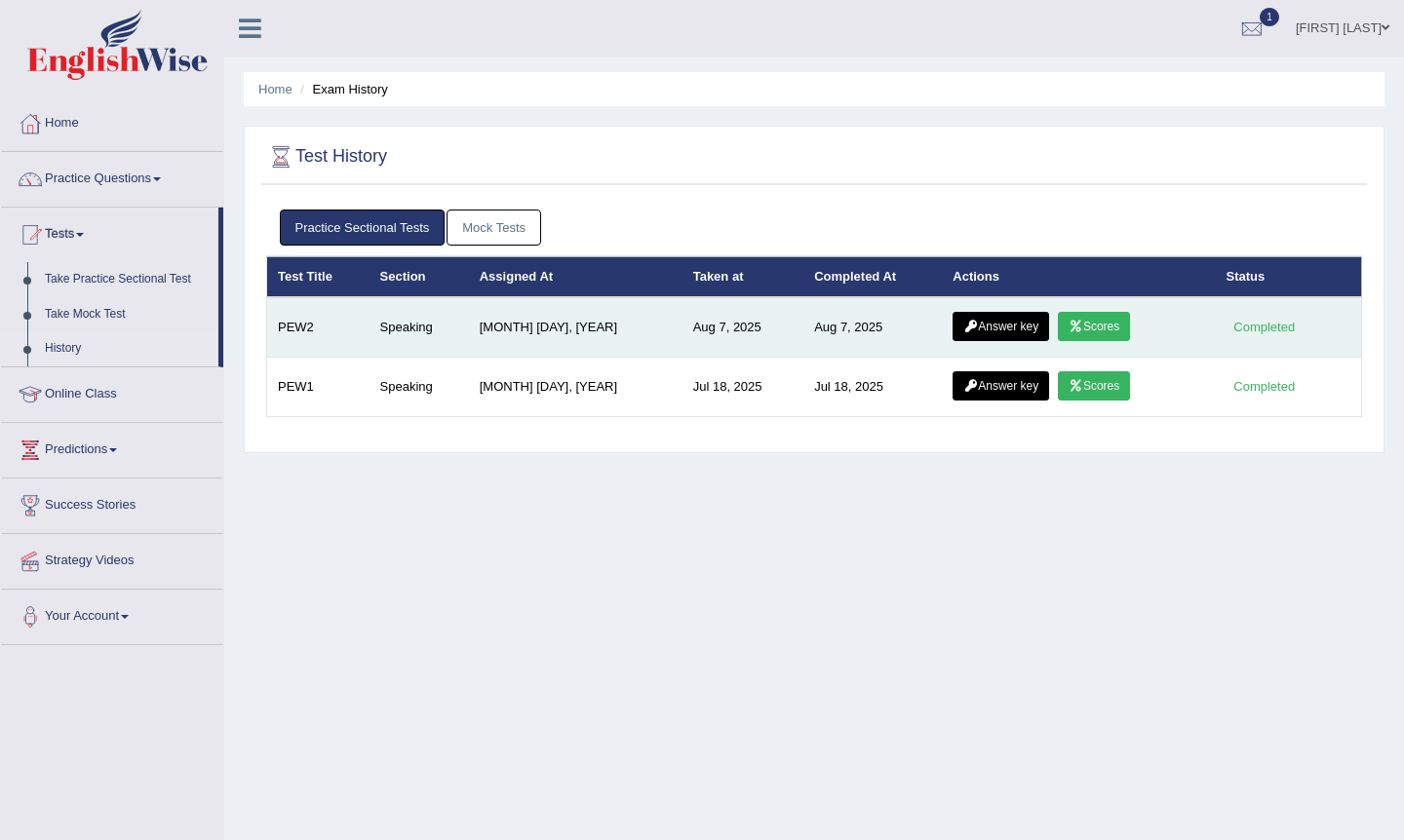 click on "Scores" at bounding box center [1094, 326] 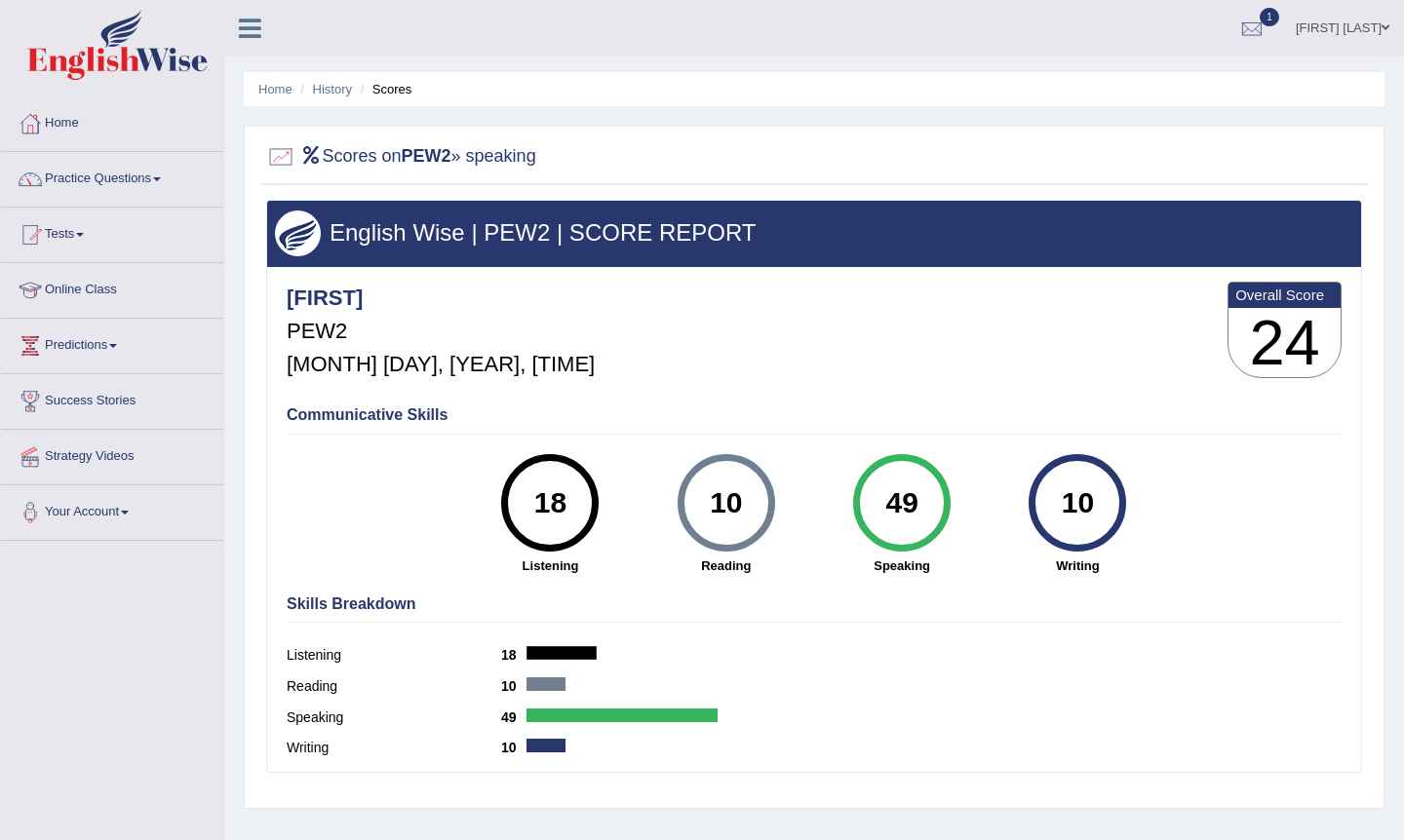 scroll, scrollTop: 0, scrollLeft: 0, axis: both 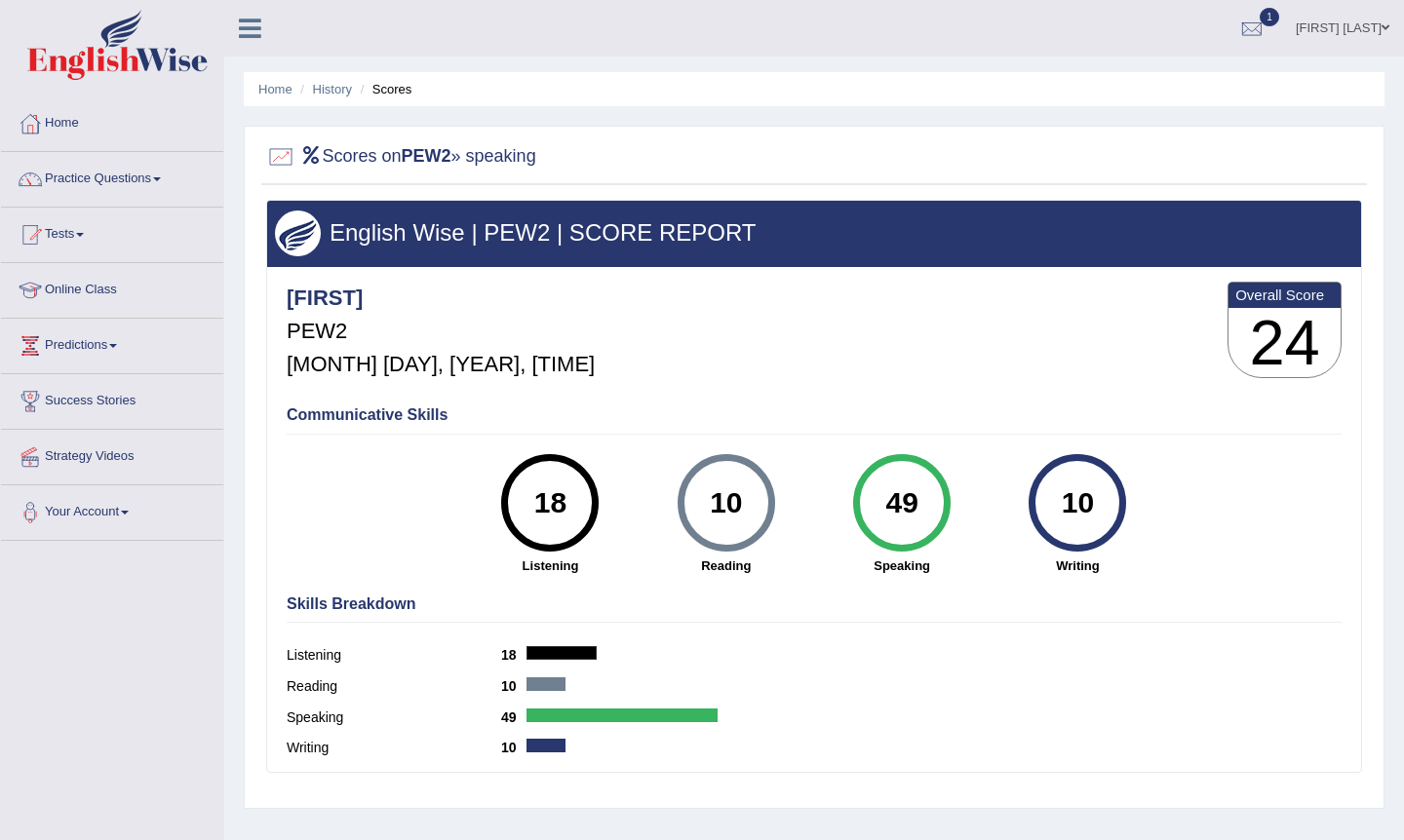 click on "Scores on  PEW2   » speaking" at bounding box center (401, 157) 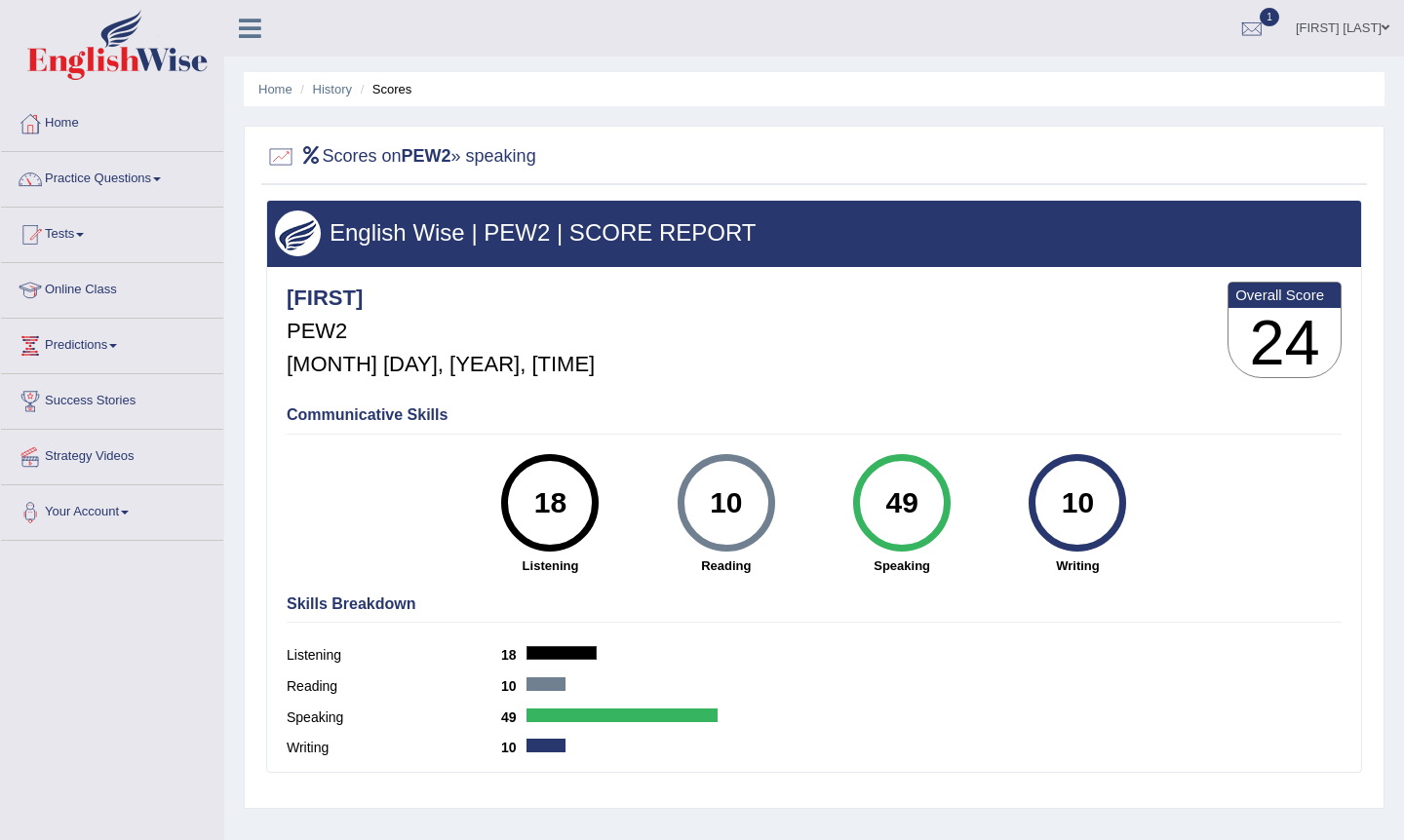 click at bounding box center (281, 157) 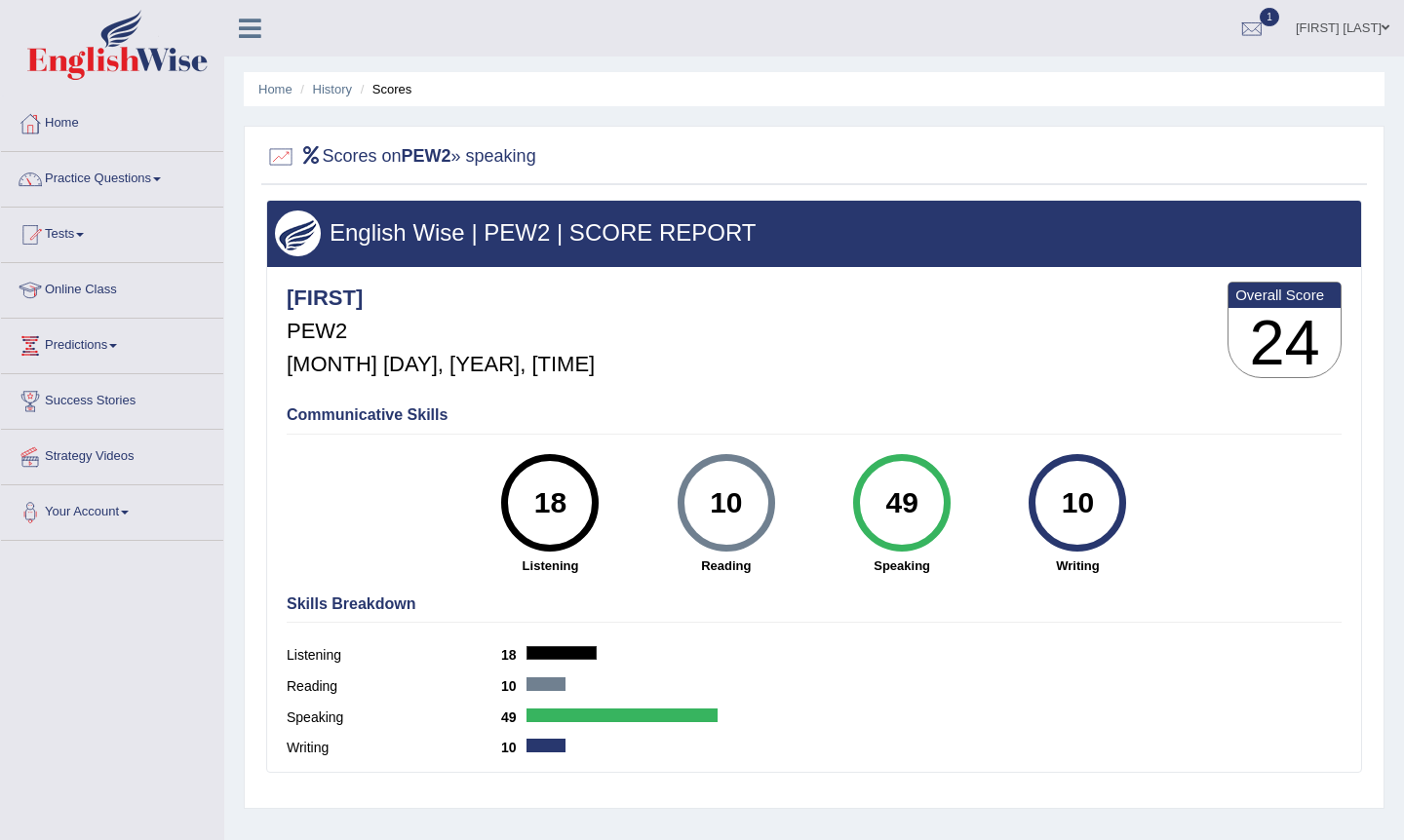 click at bounding box center (281, 157) 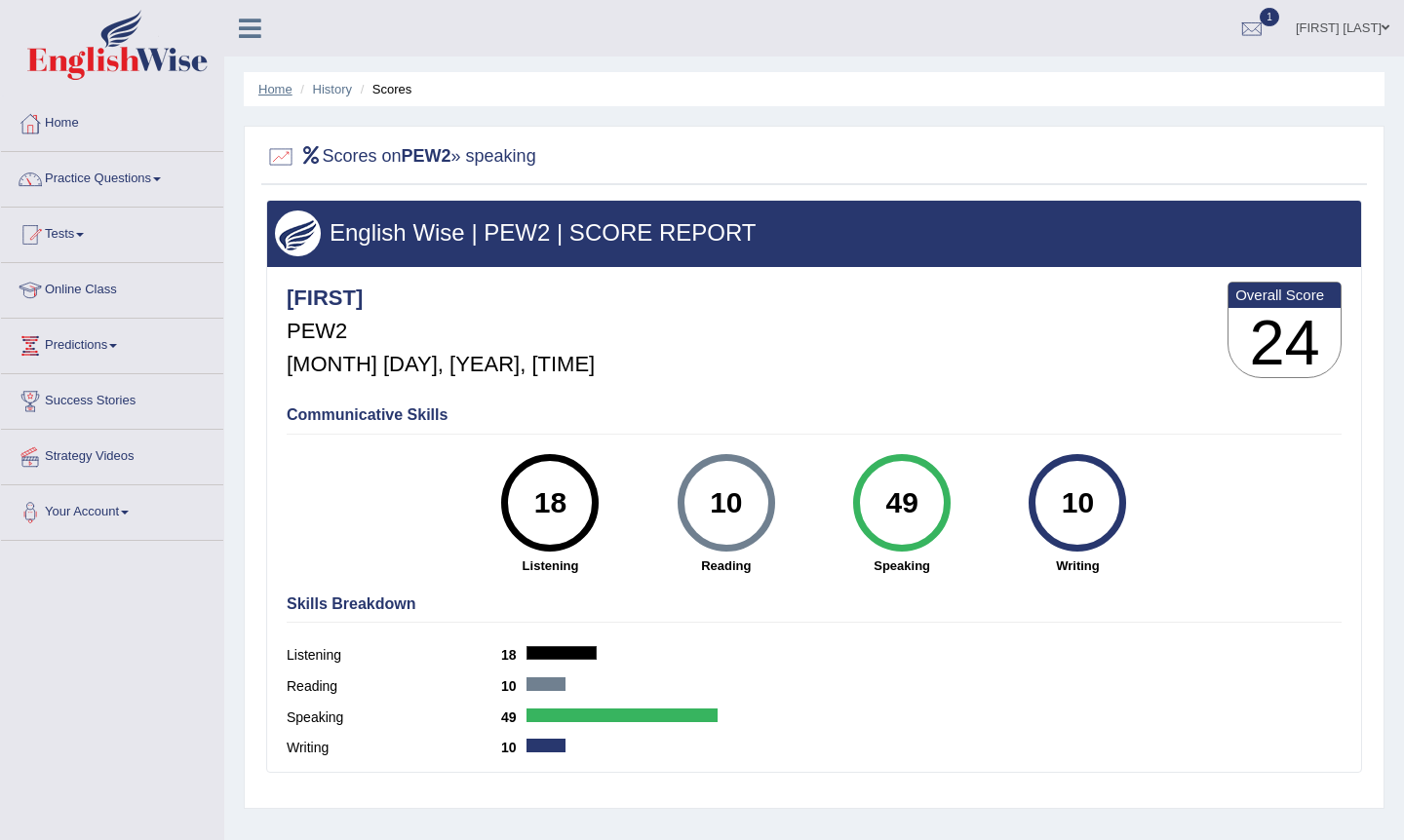 click on "Home" at bounding box center (275, 89) 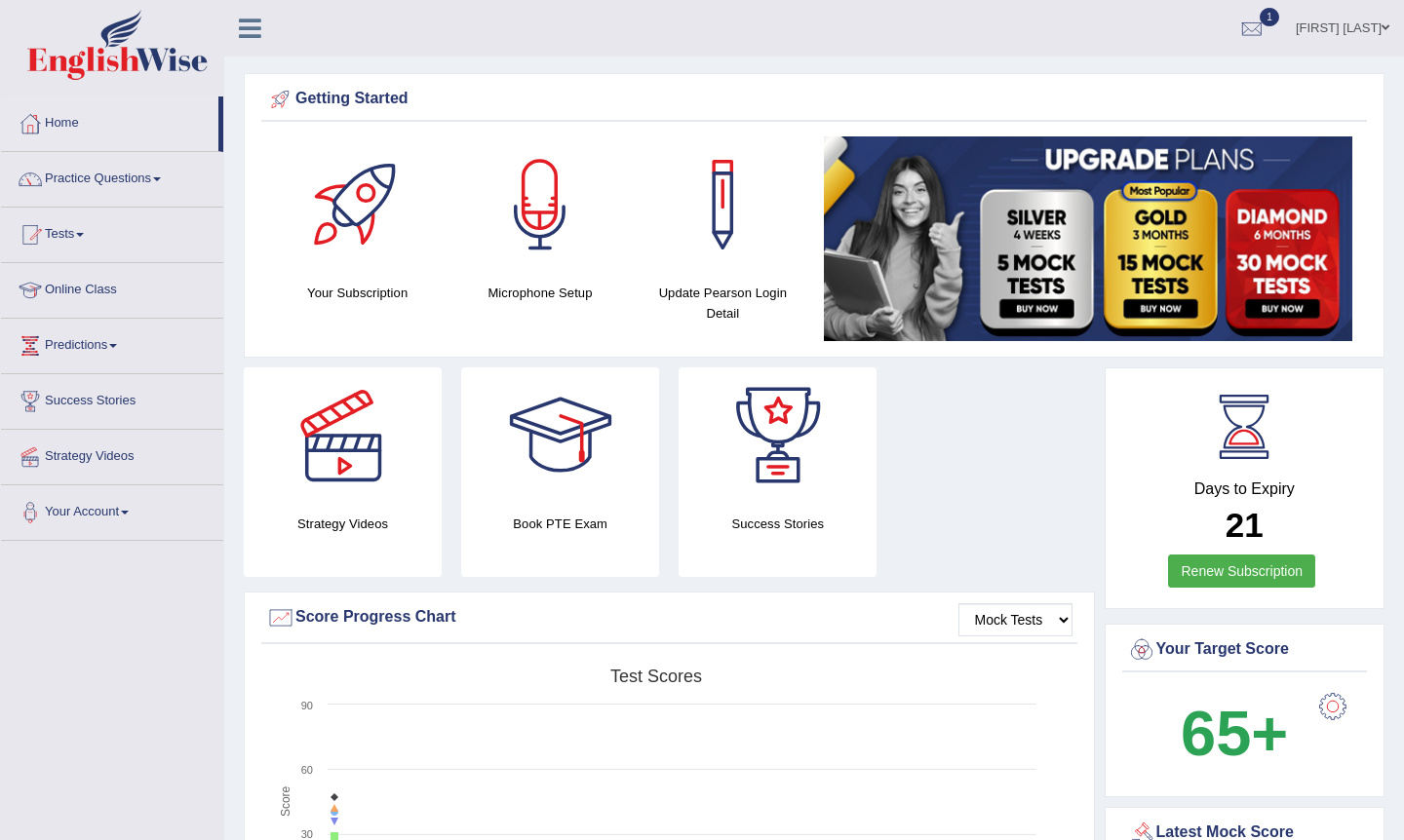 scroll, scrollTop: 543, scrollLeft: 0, axis: vertical 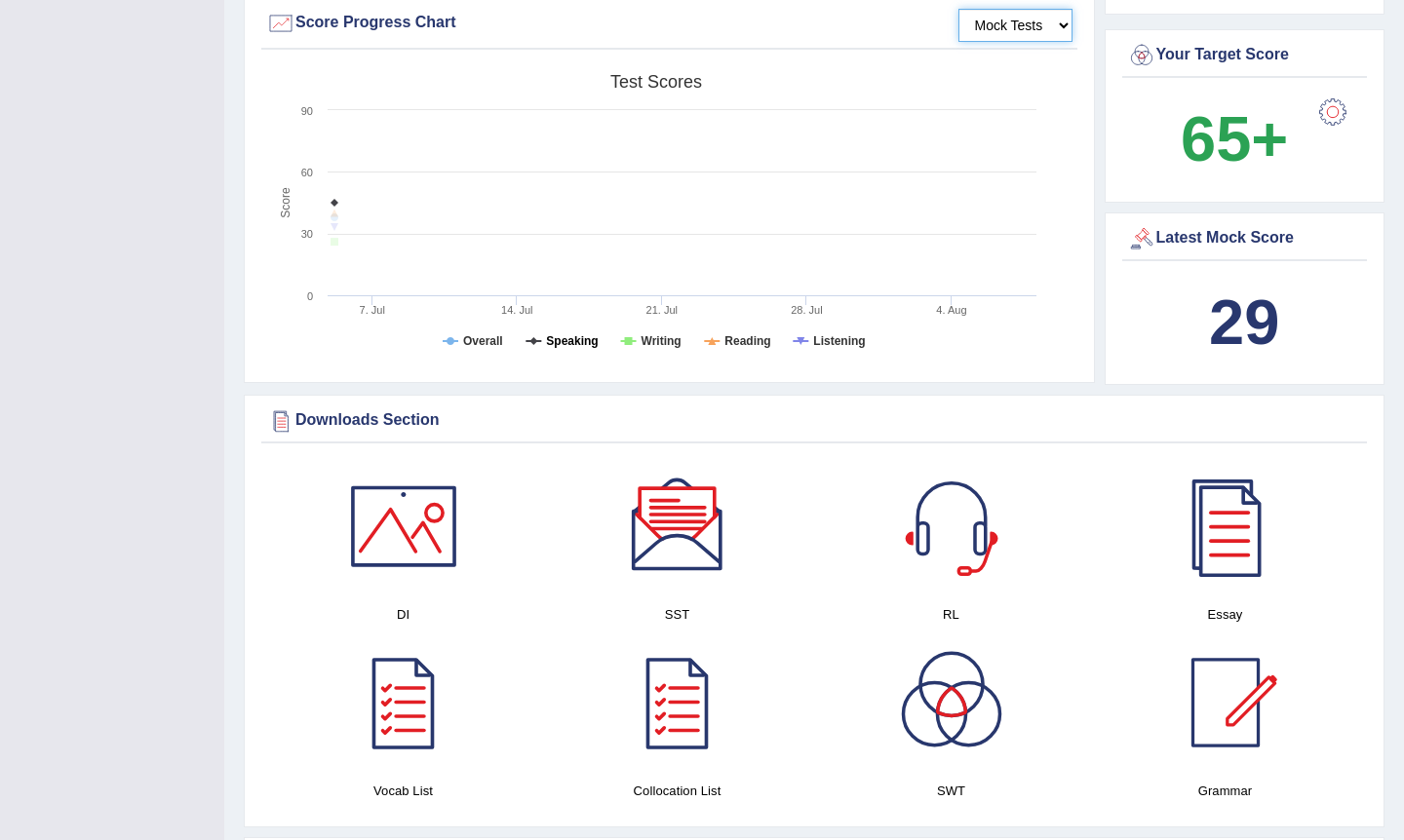 click on "Speaking" 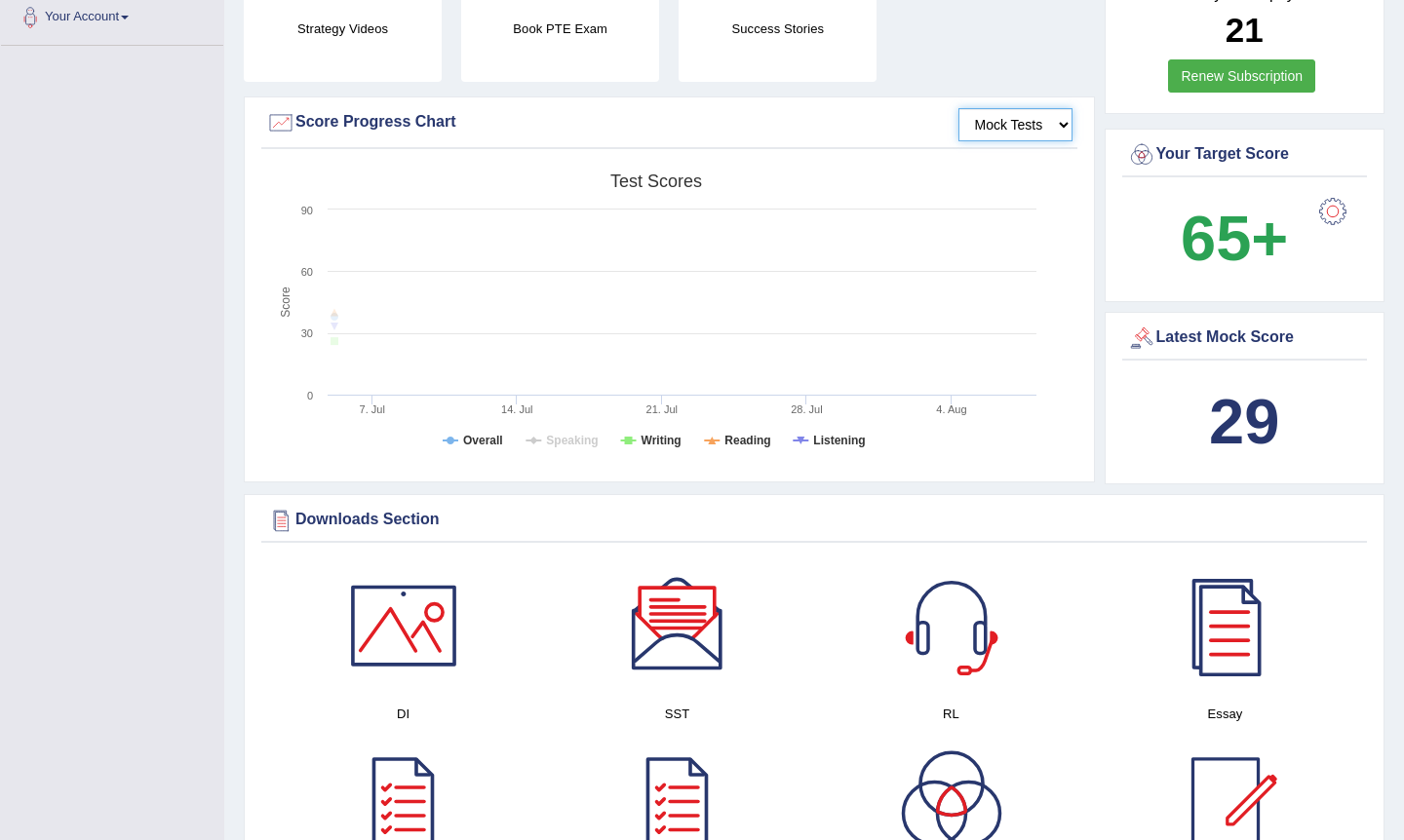 scroll, scrollTop: 496, scrollLeft: 0, axis: vertical 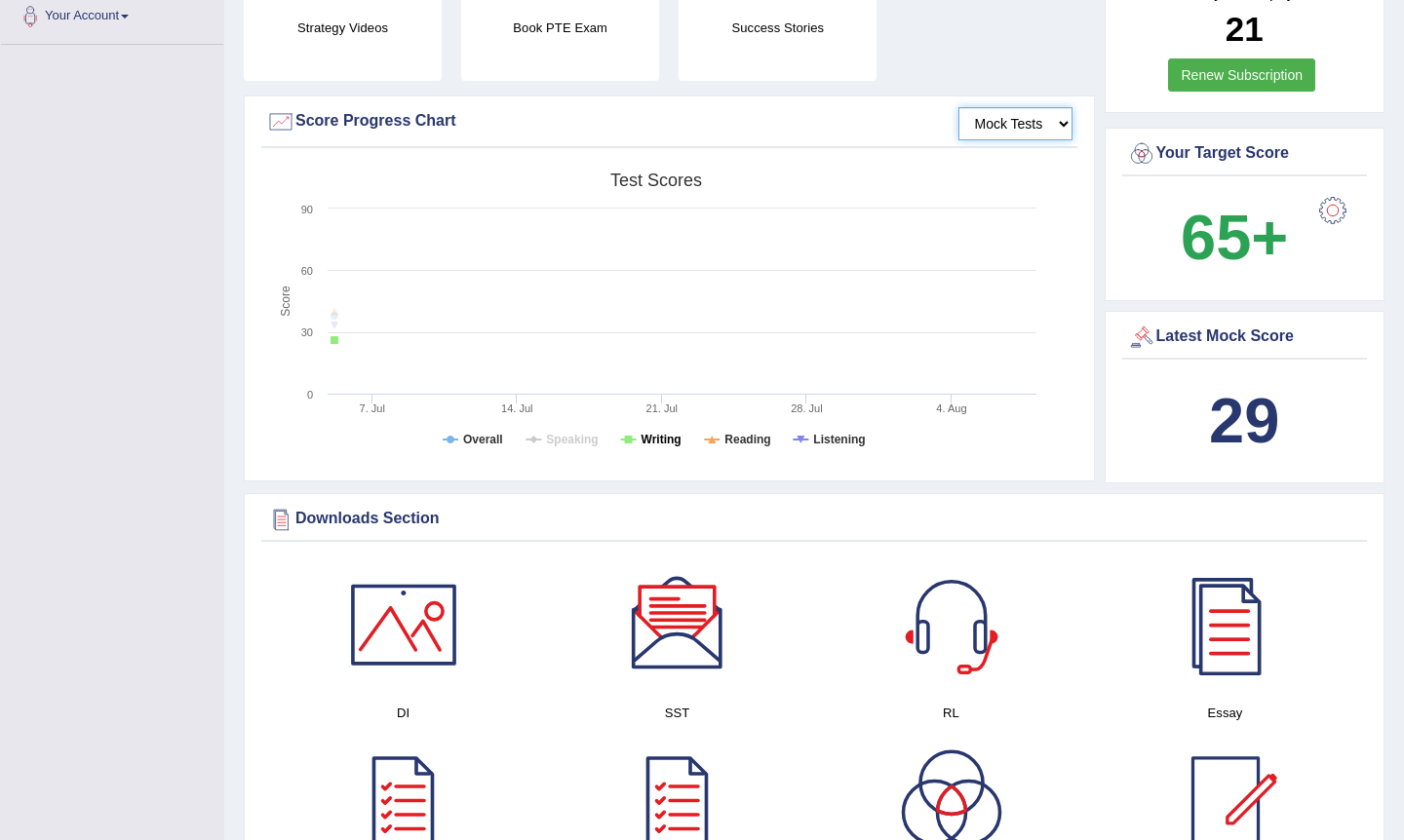 click on "Writing" 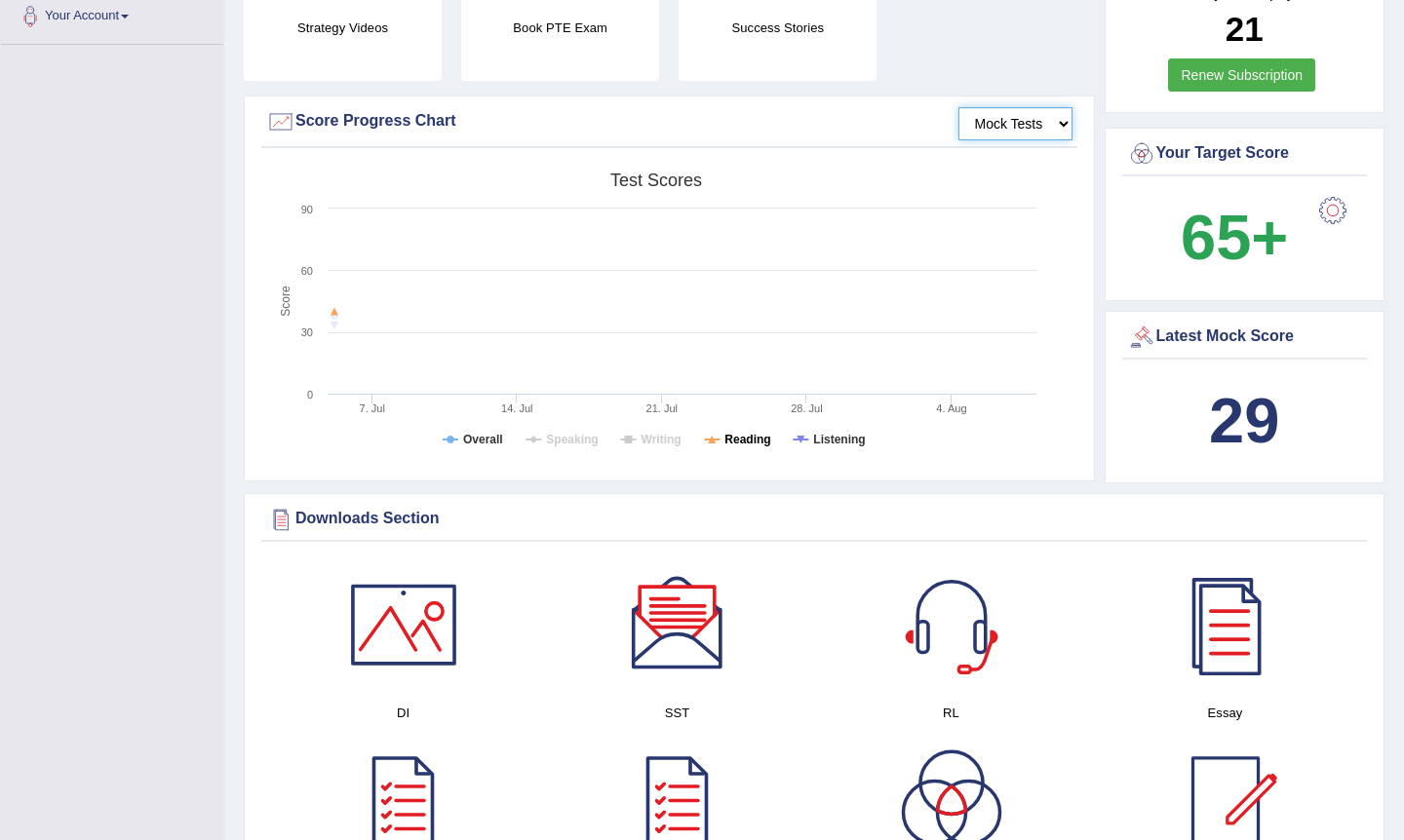 click on "Reading" 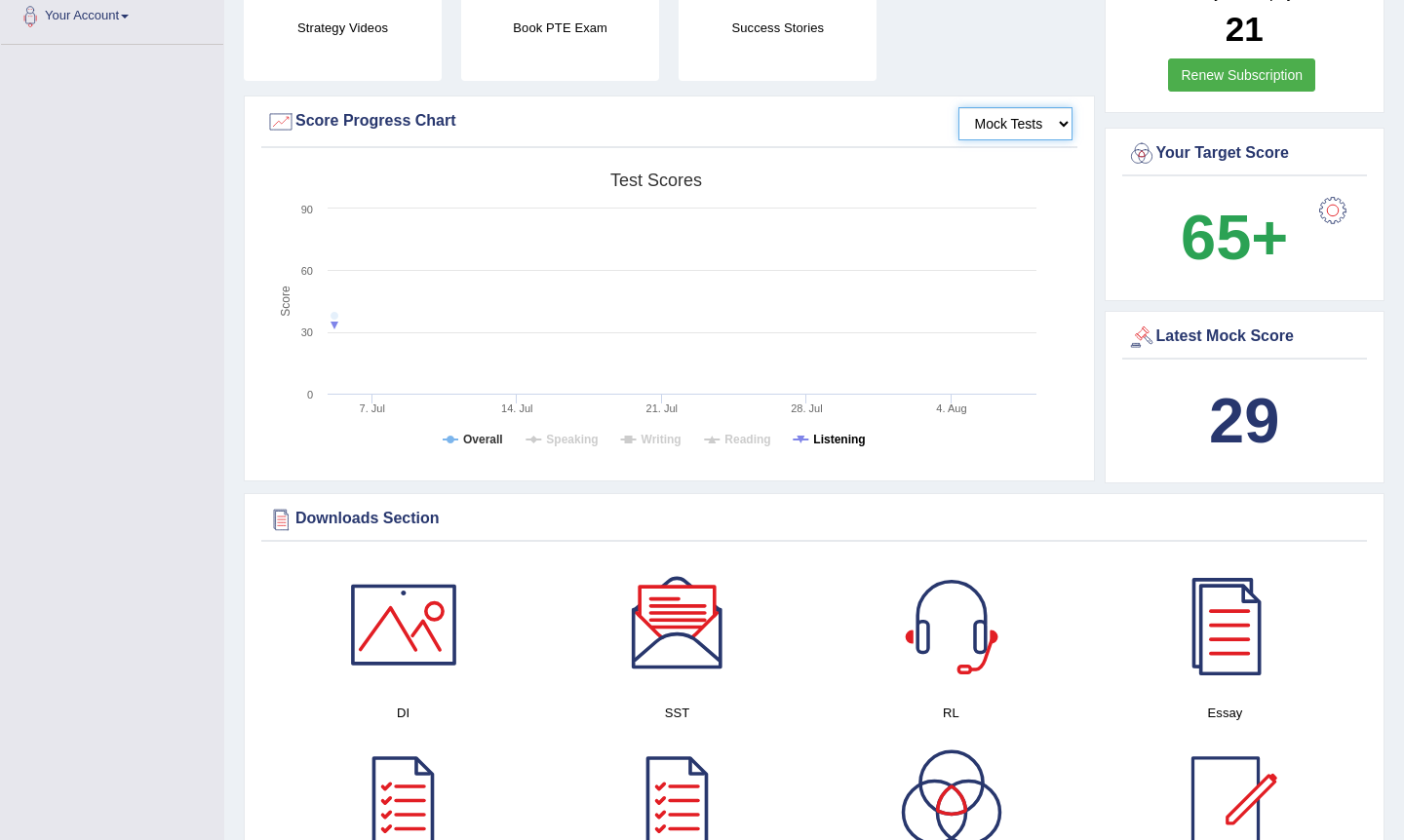 click on "Listening" 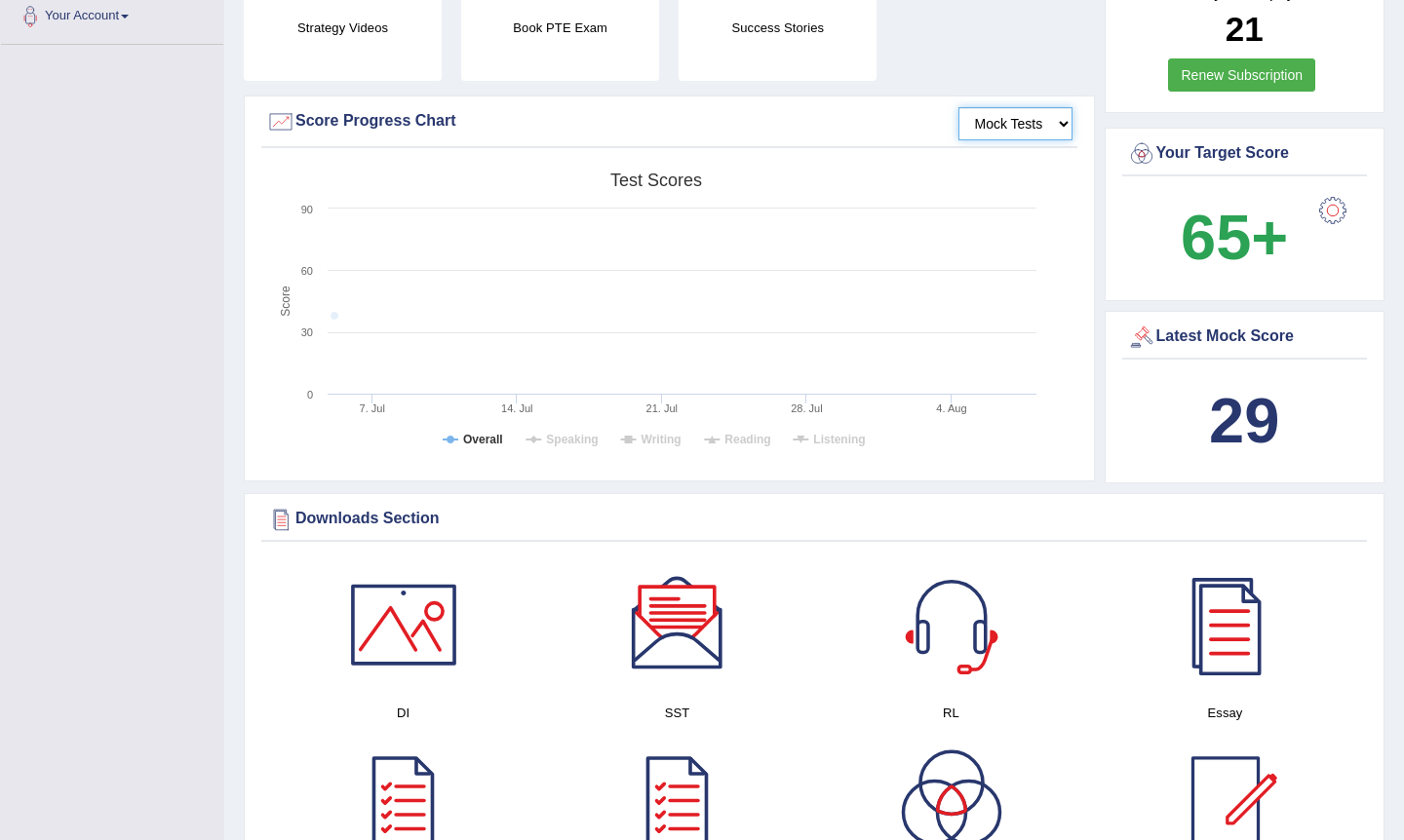 click on "Listening" 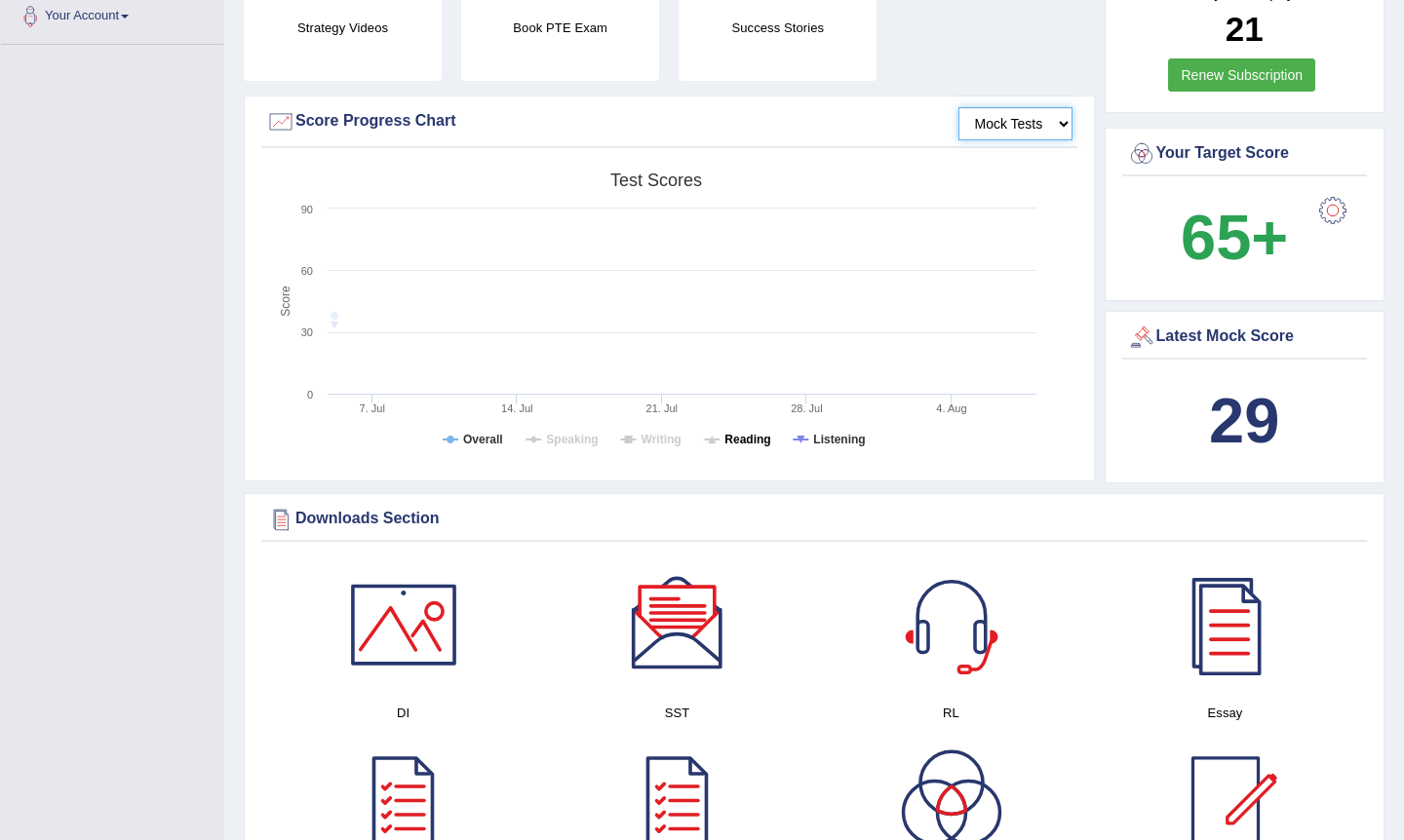 click on "Reading" 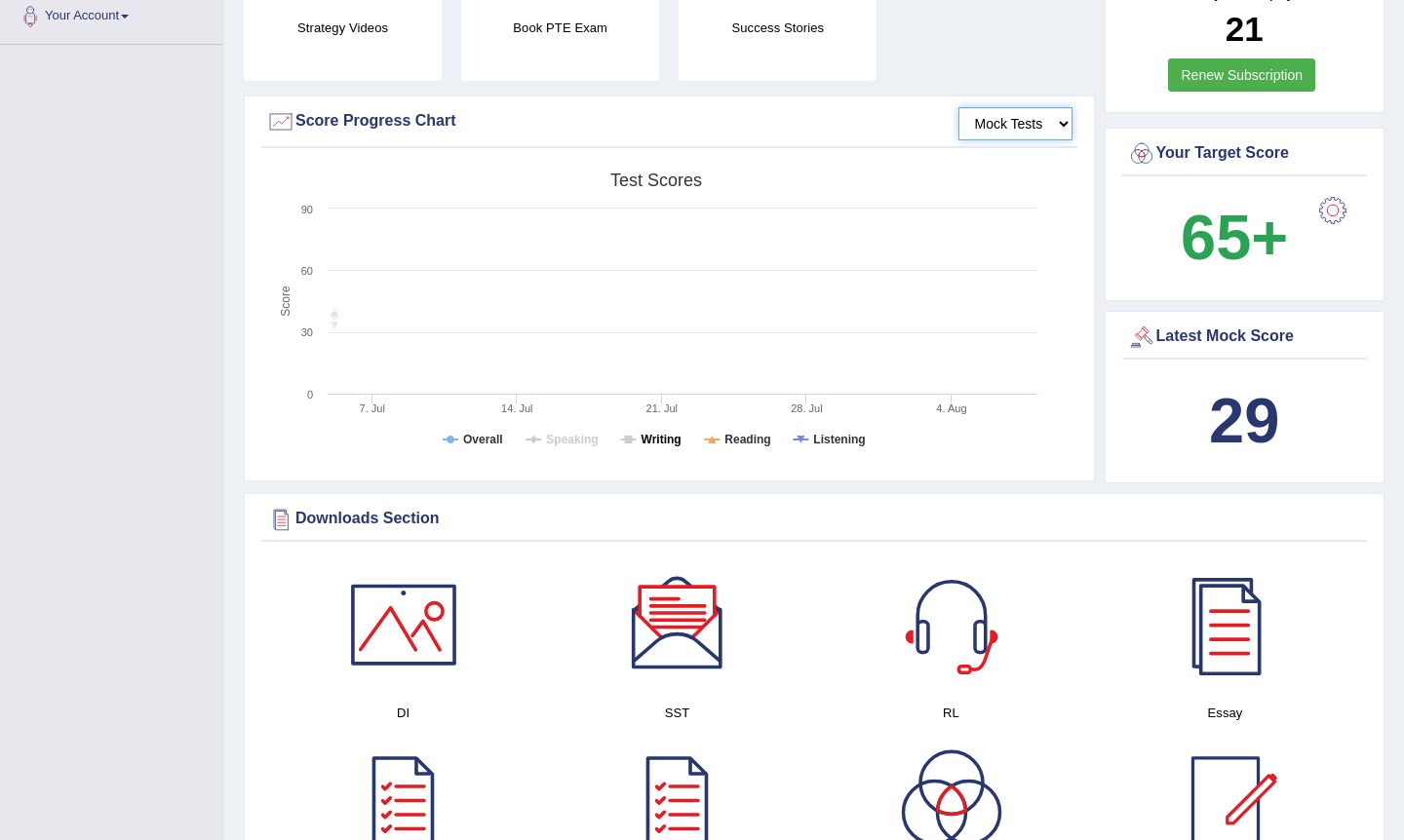 click on "Writing" 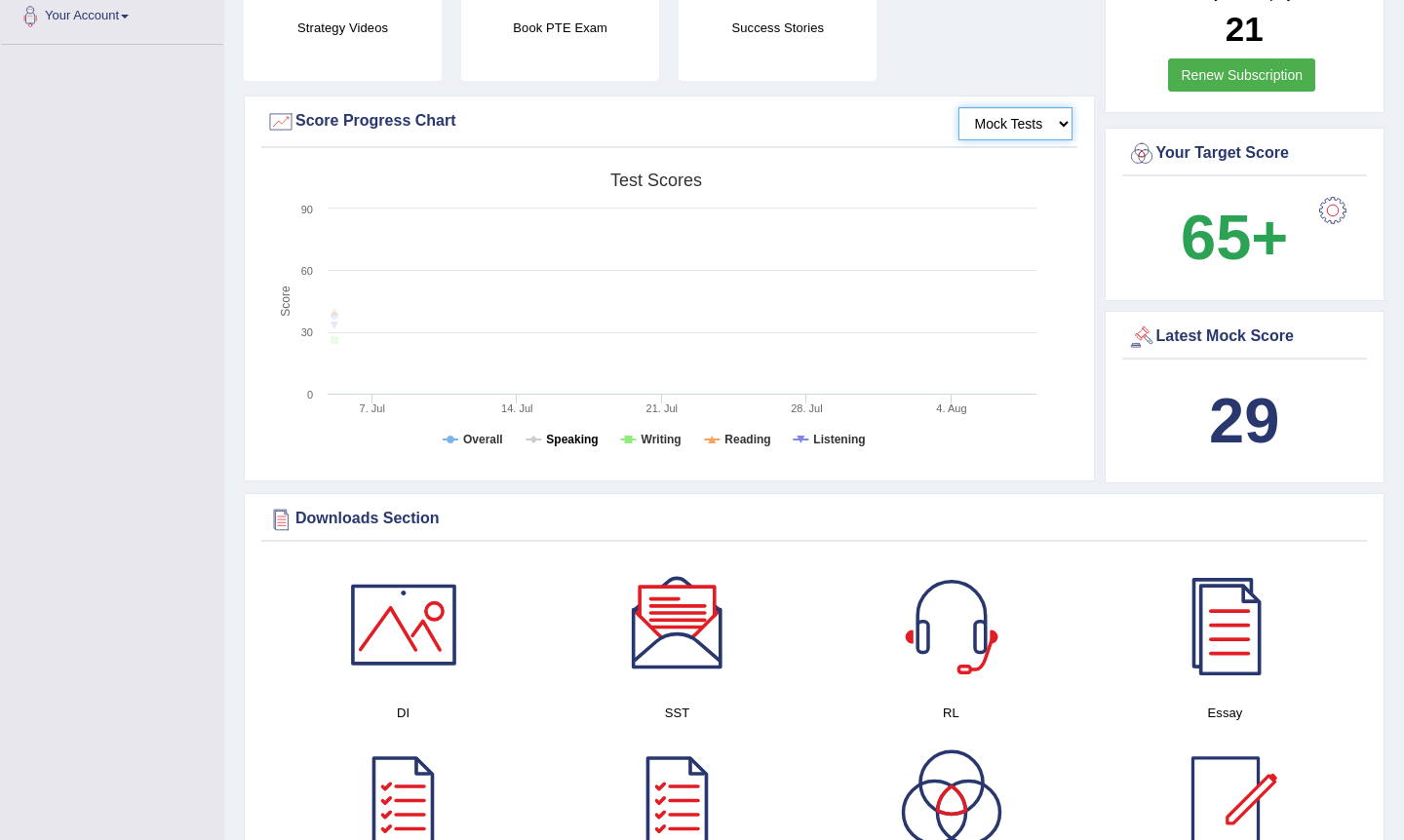 click on "Speaking" 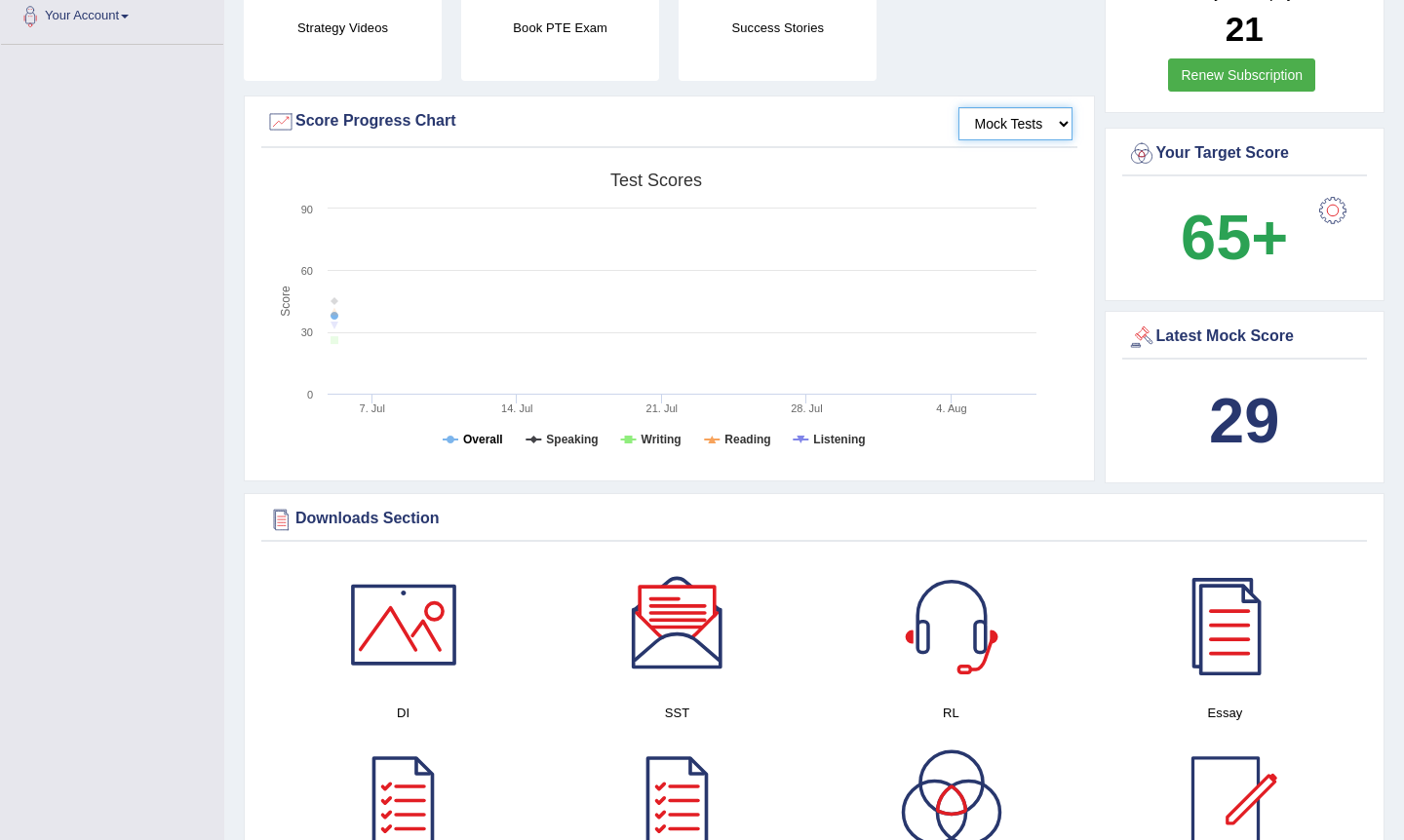 click on "Overall" 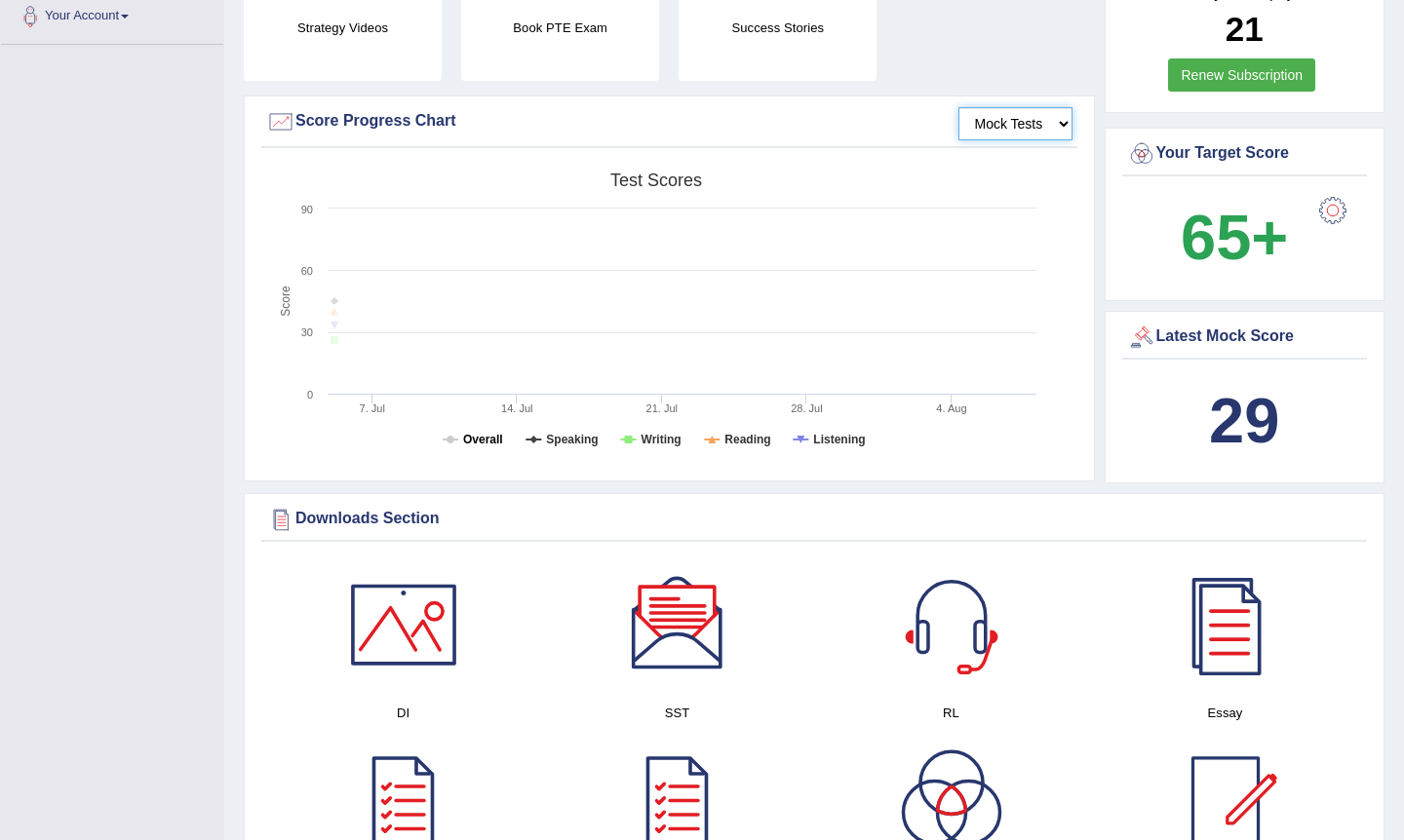 click on "Overall" 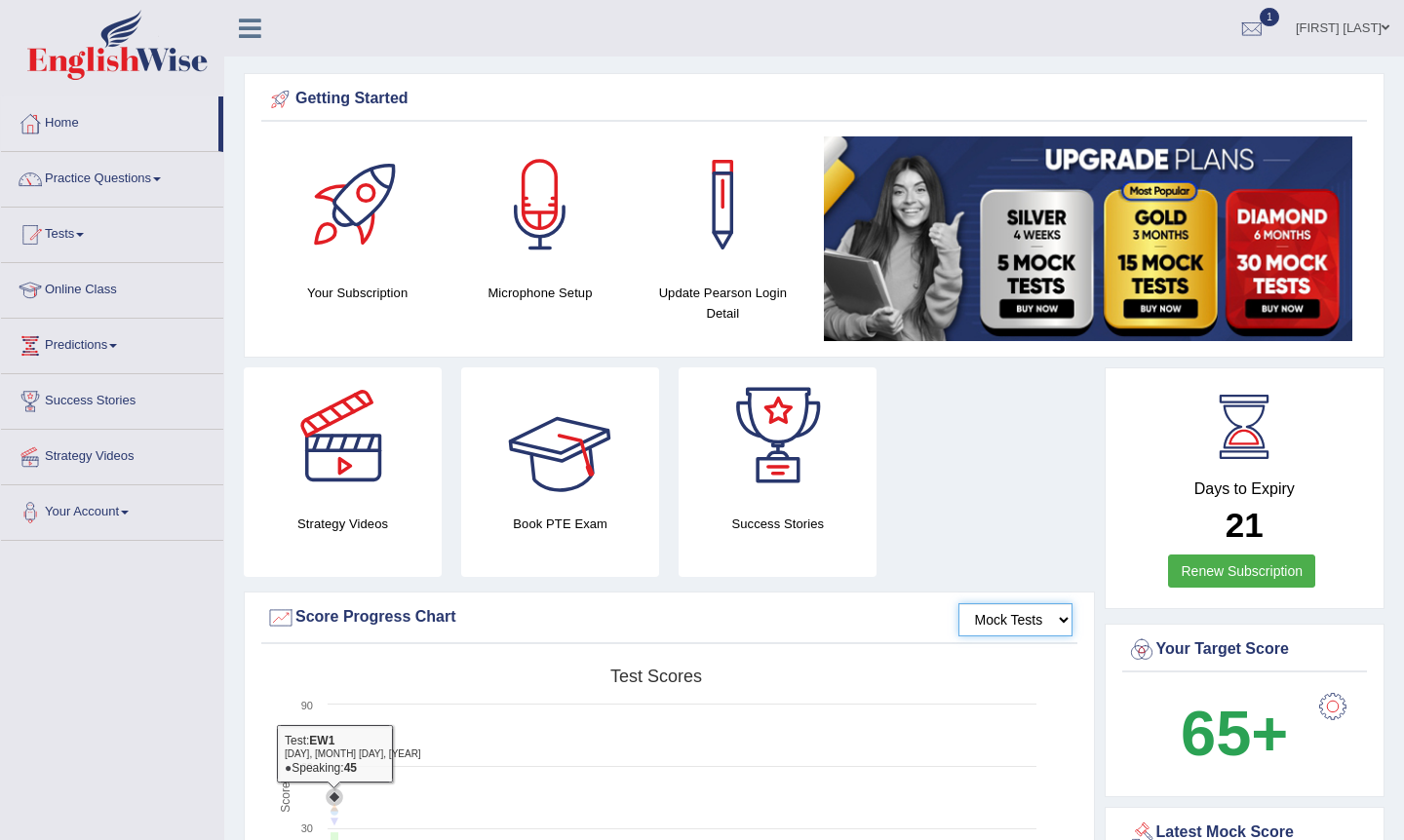 scroll, scrollTop: 0, scrollLeft: 0, axis: both 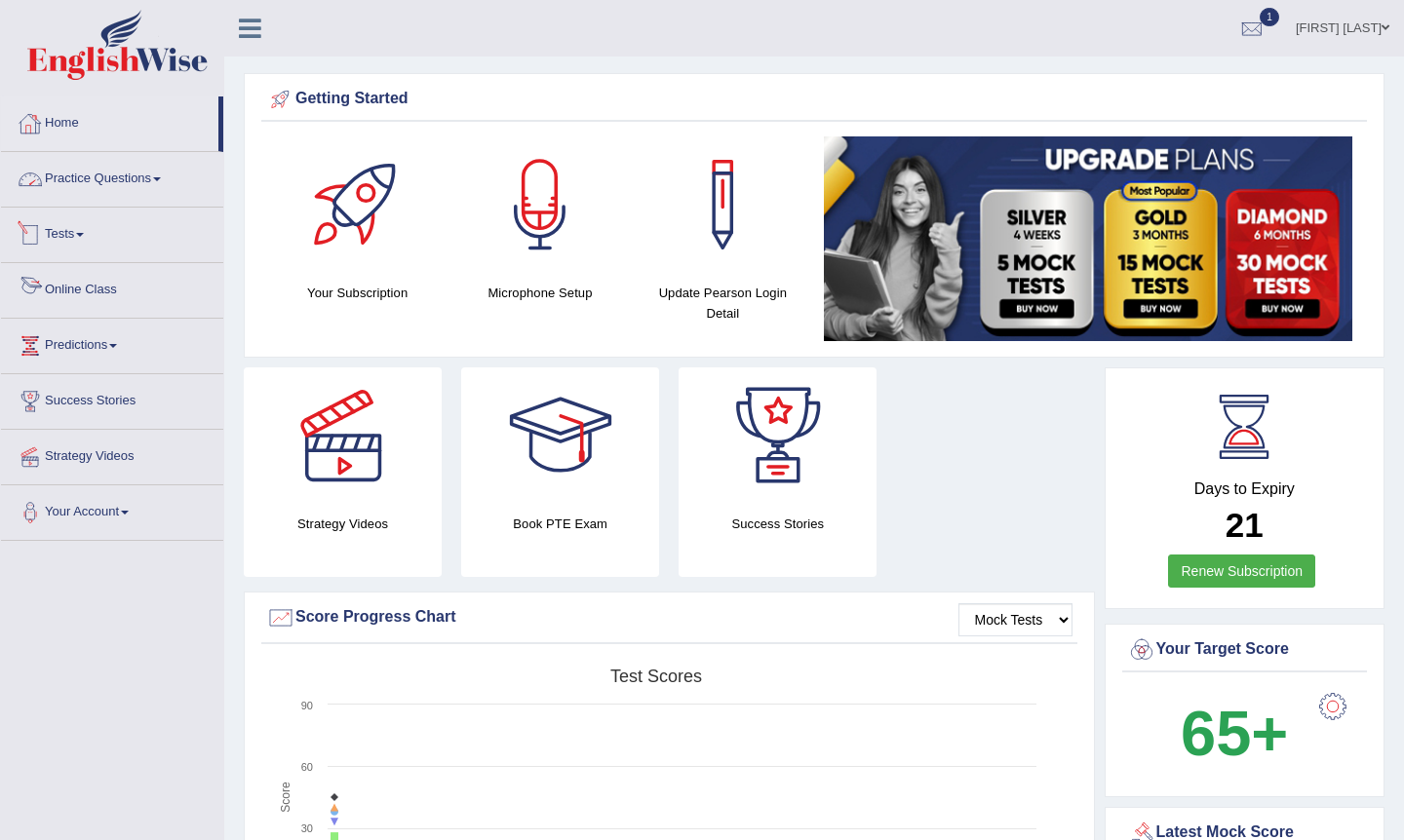 click on "Home" at bounding box center (109, 121) 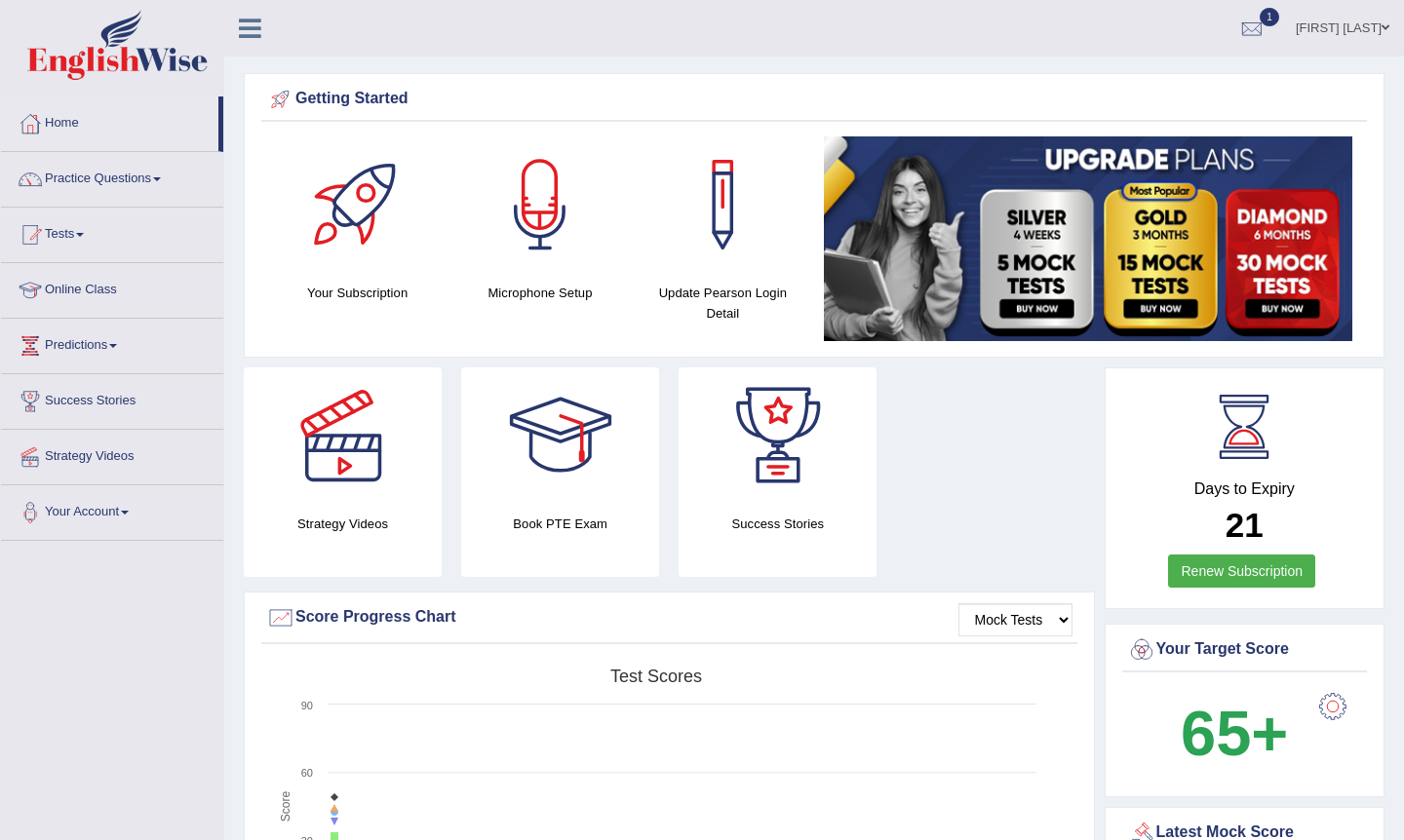 scroll, scrollTop: 0, scrollLeft: 0, axis: both 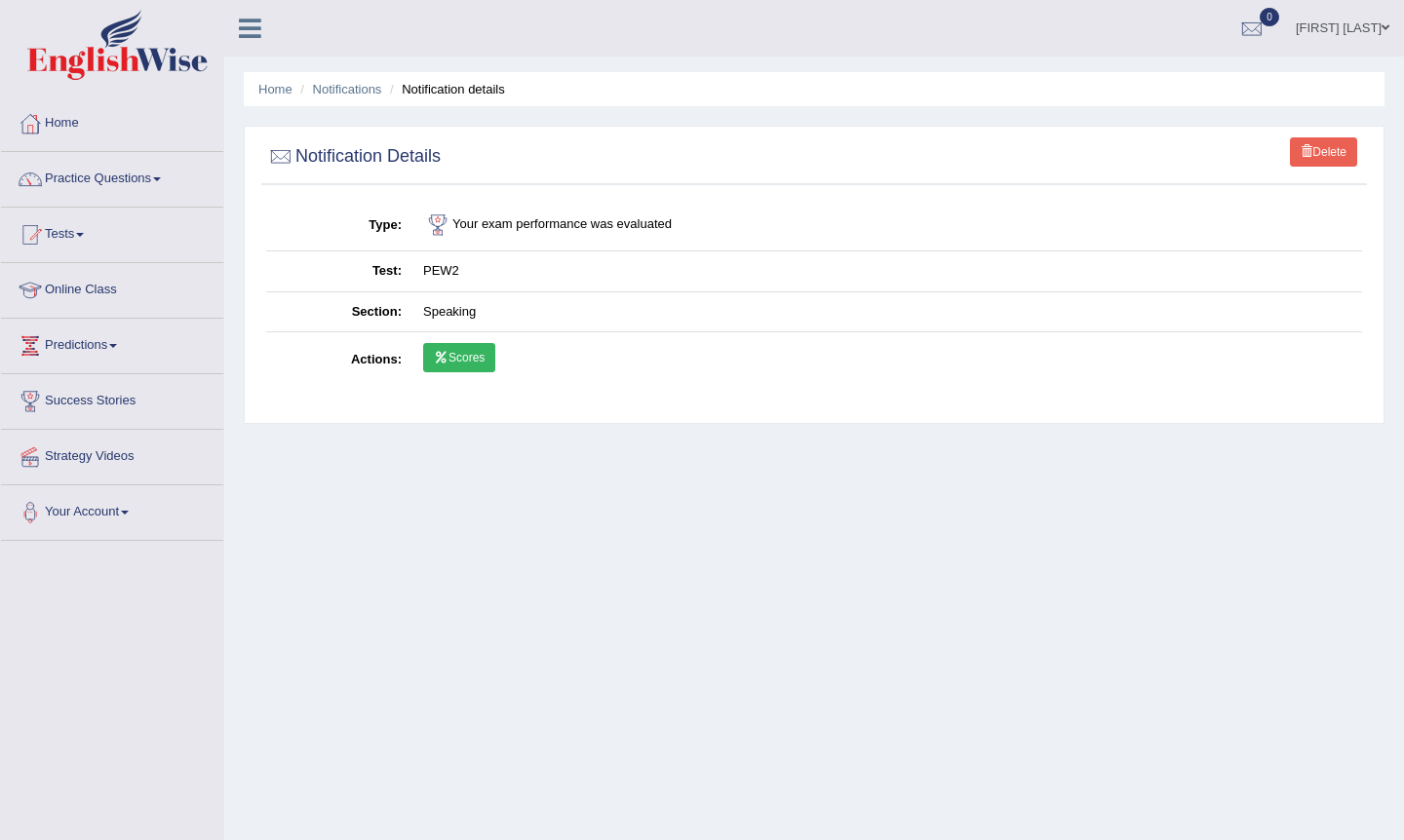 click on "[FIRST] [LAST]" at bounding box center (1343, 25) 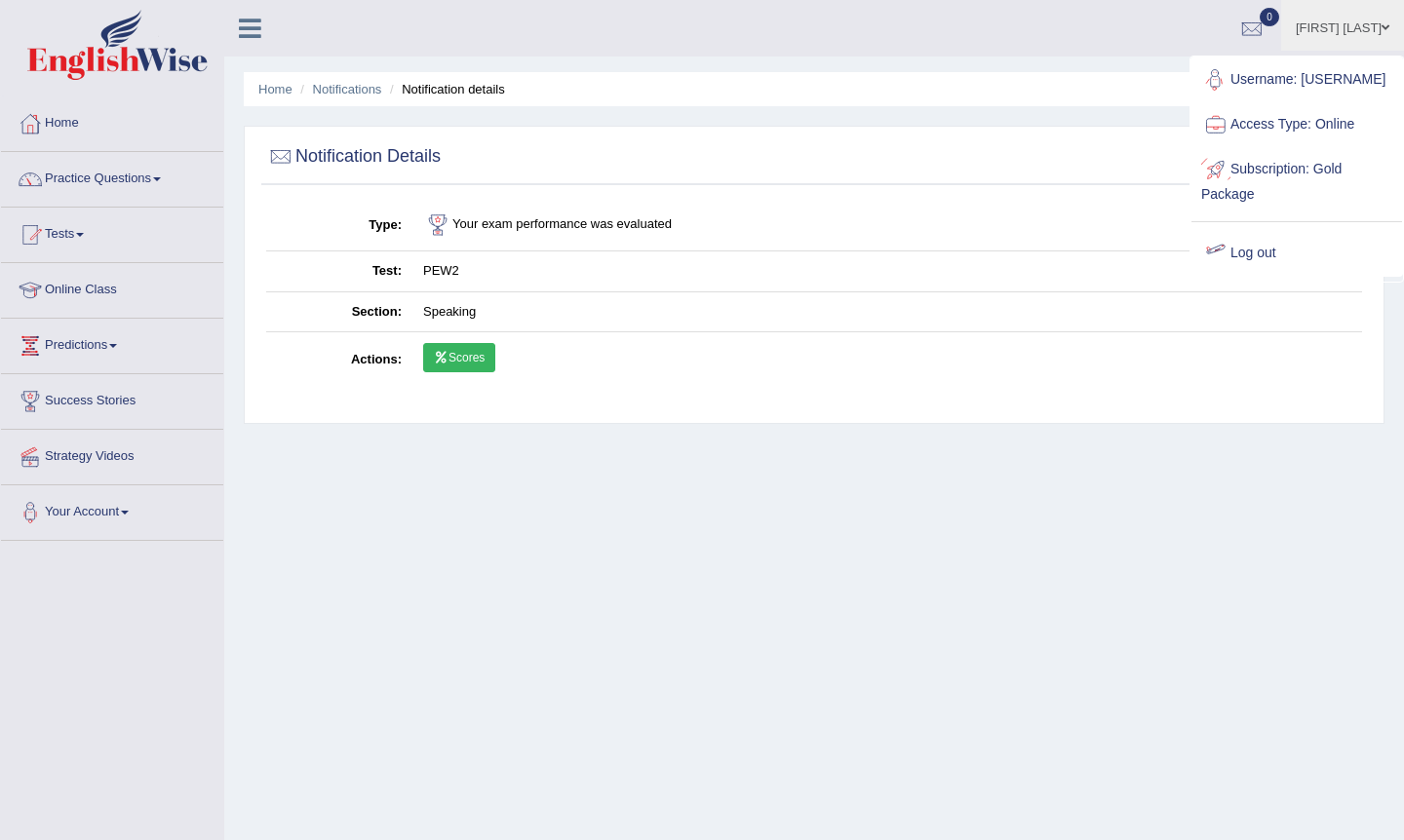 click on "Log out" at bounding box center (1297, 253) 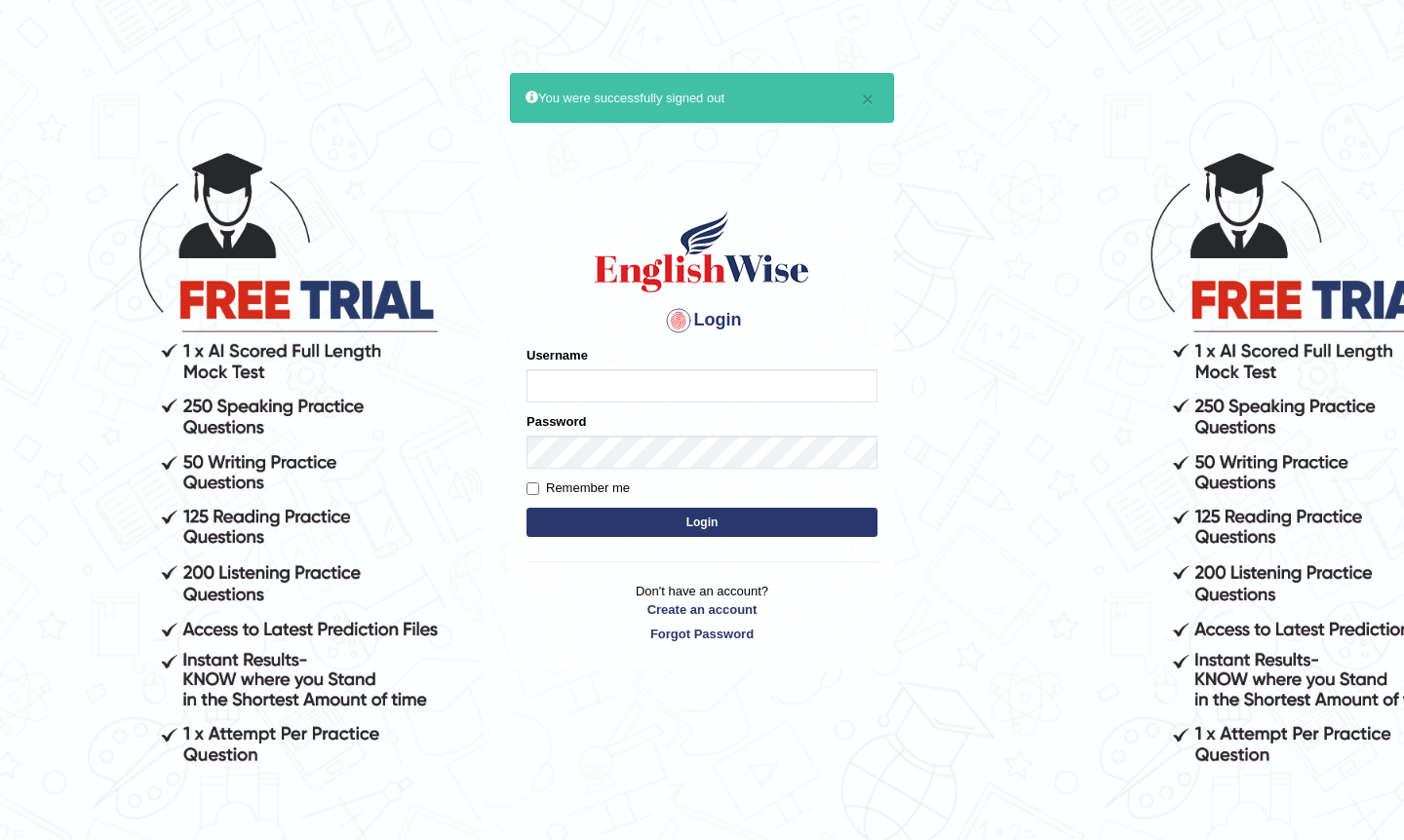 scroll, scrollTop: 0, scrollLeft: 0, axis: both 